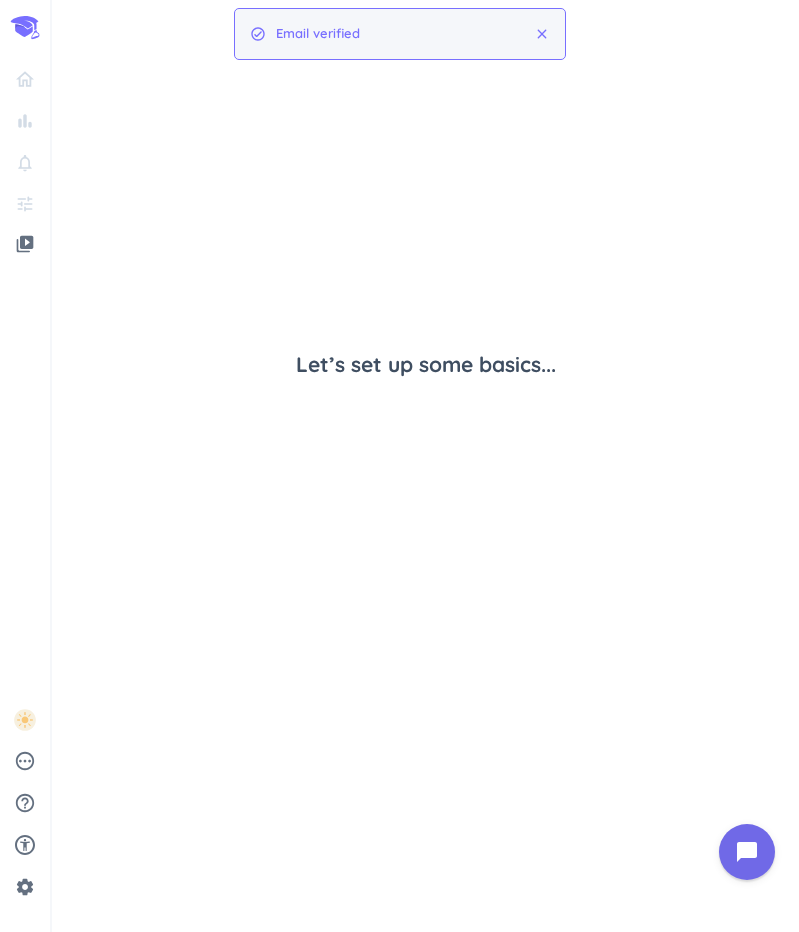 scroll, scrollTop: 0, scrollLeft: 0, axis: both 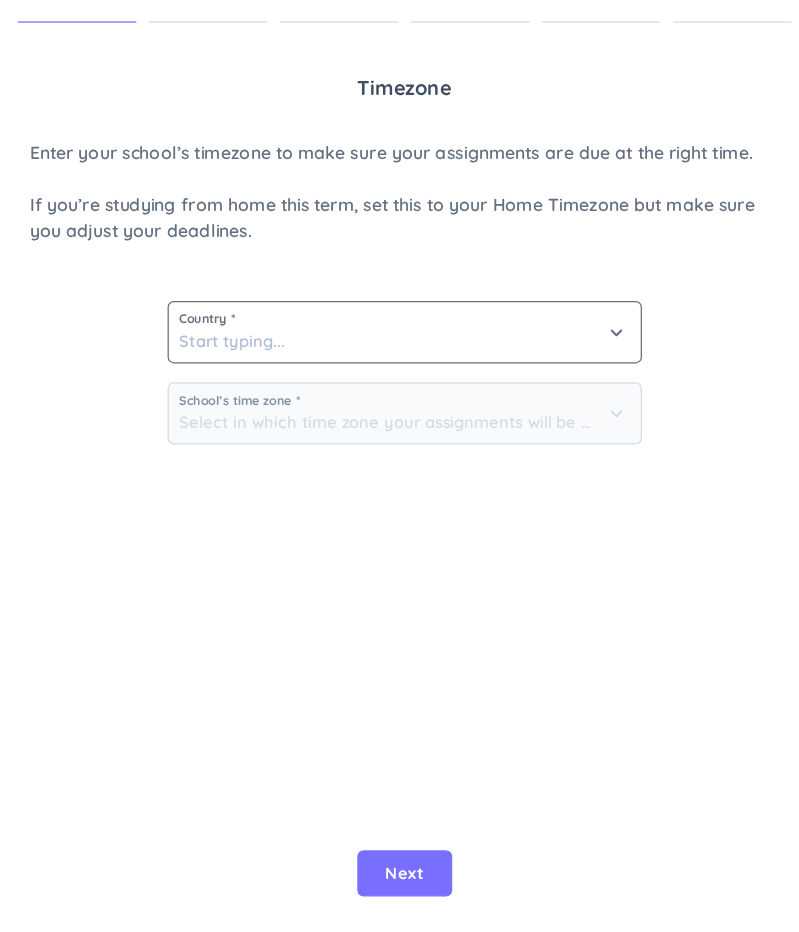 click on "Country *" at bounding box center [426, 307] 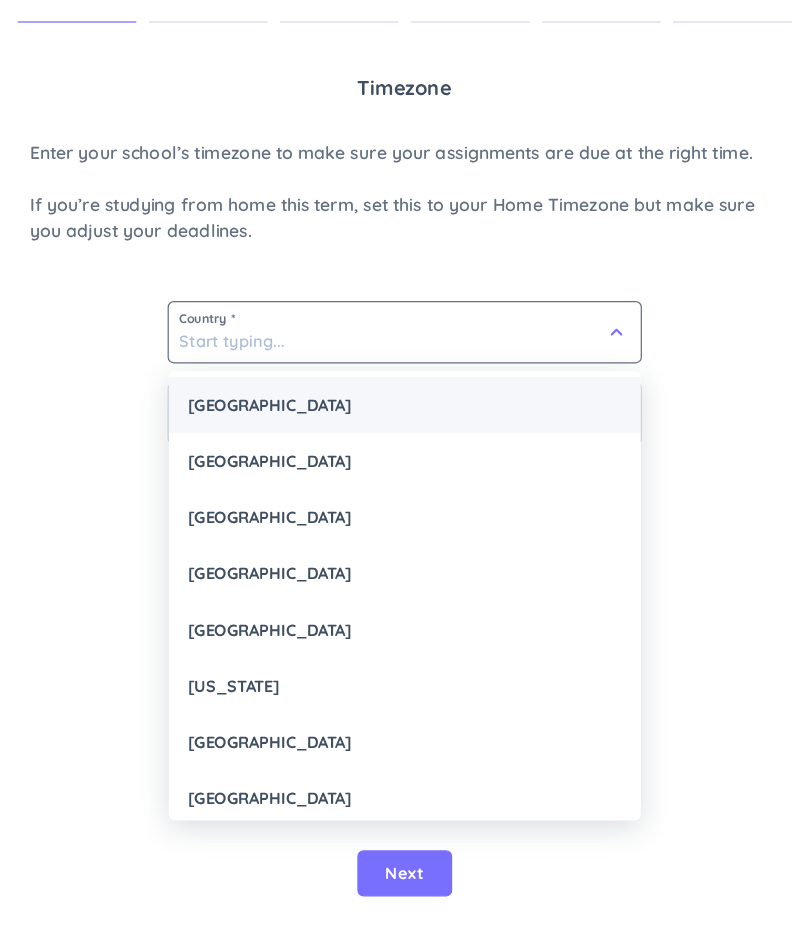 click on "[GEOGRAPHIC_DATA]" at bounding box center [426, 375] 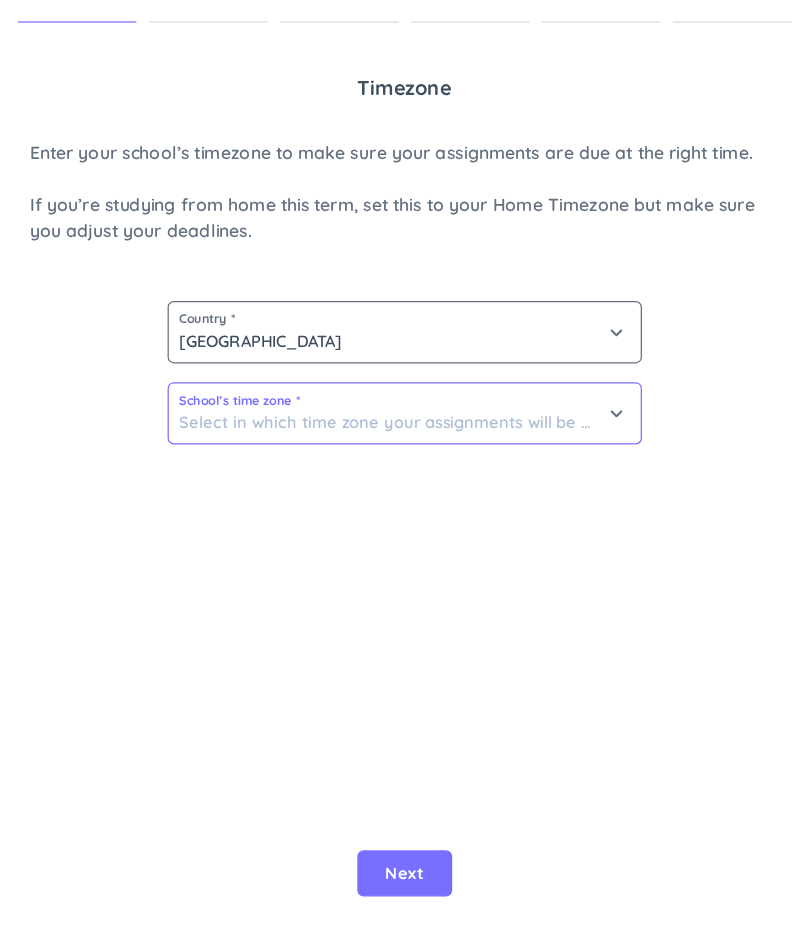click at bounding box center [426, 382] 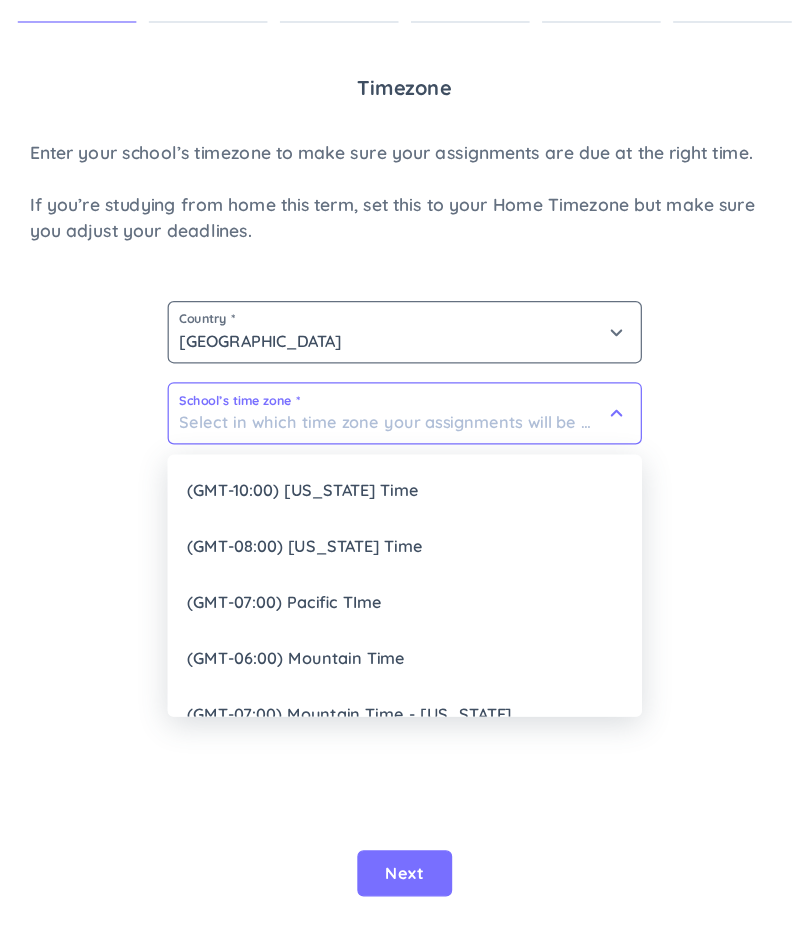 click at bounding box center [399, 466] 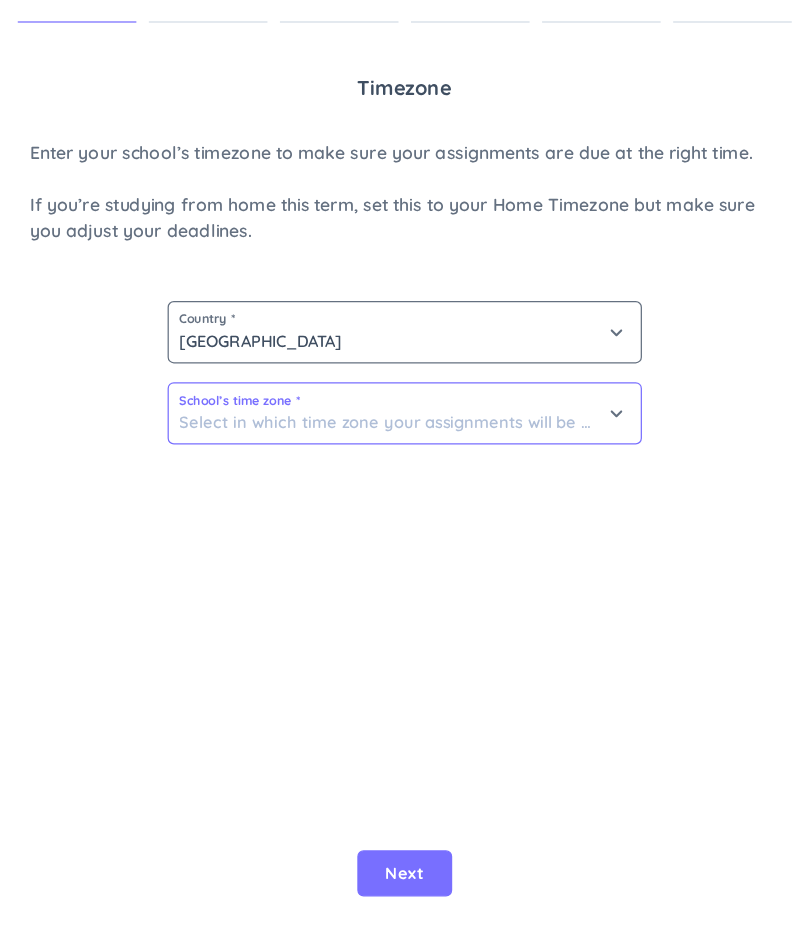 click at bounding box center [426, 382] 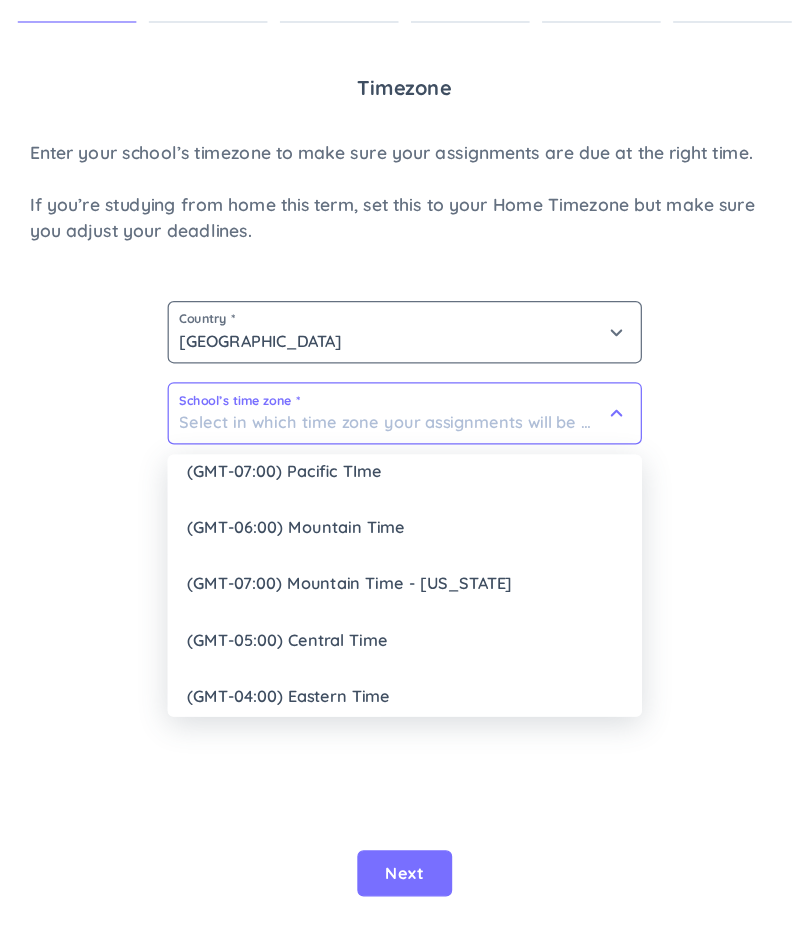 scroll, scrollTop: 115, scrollLeft: 0, axis: vertical 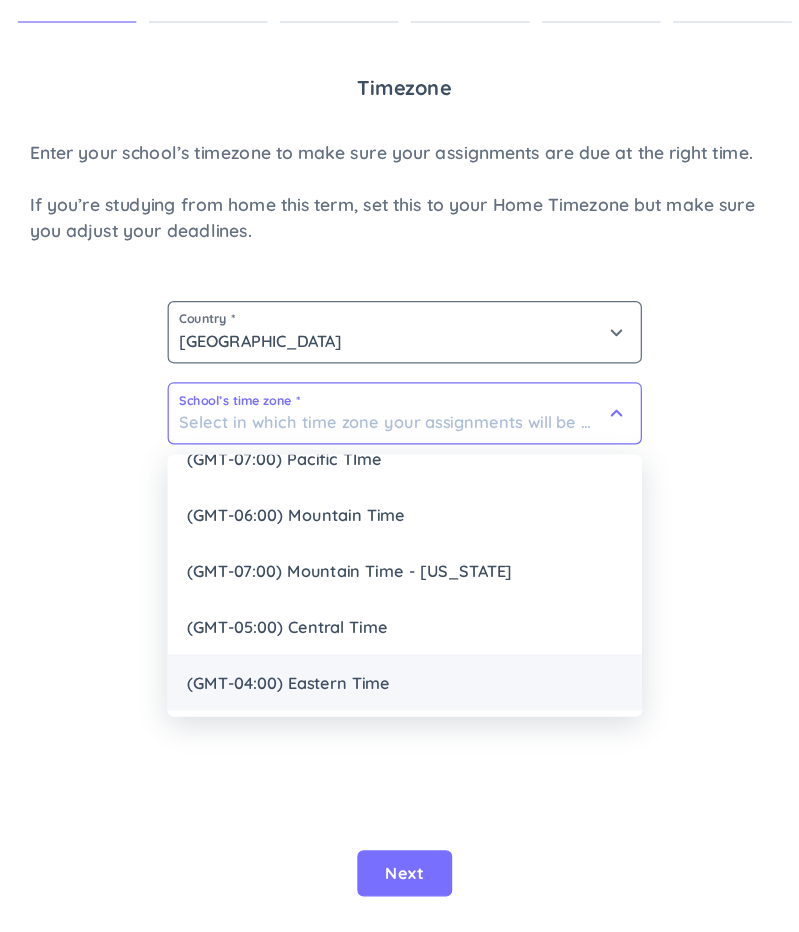click on "(GMT-04:00) Eastern Time" at bounding box center [426, 597] 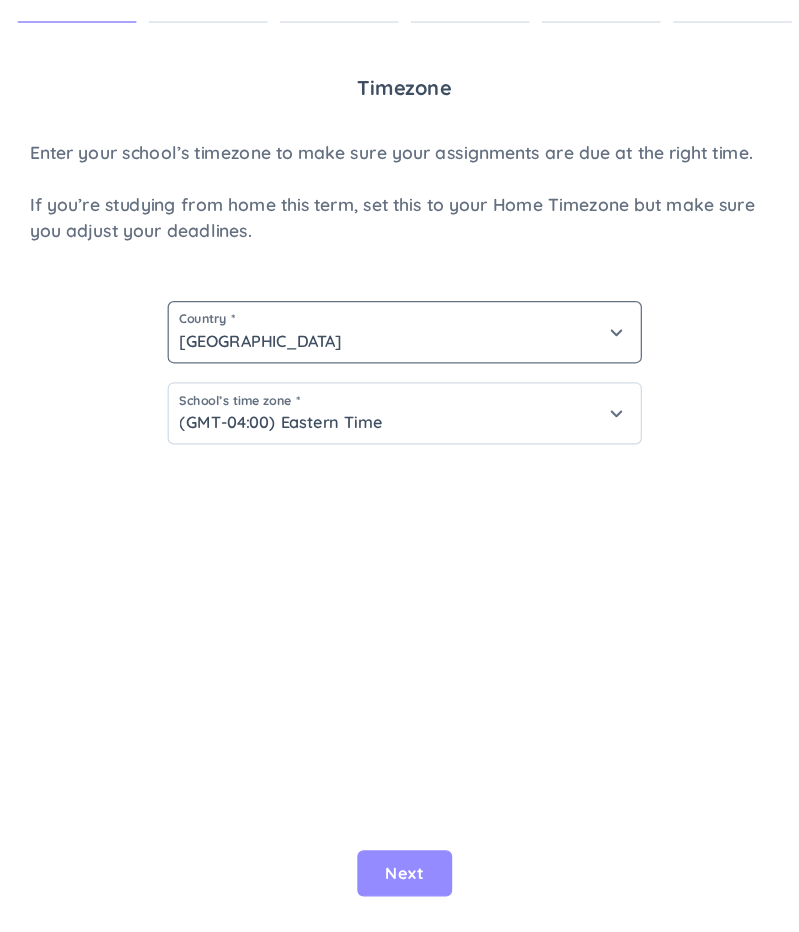click on "Next" at bounding box center [426, 751] 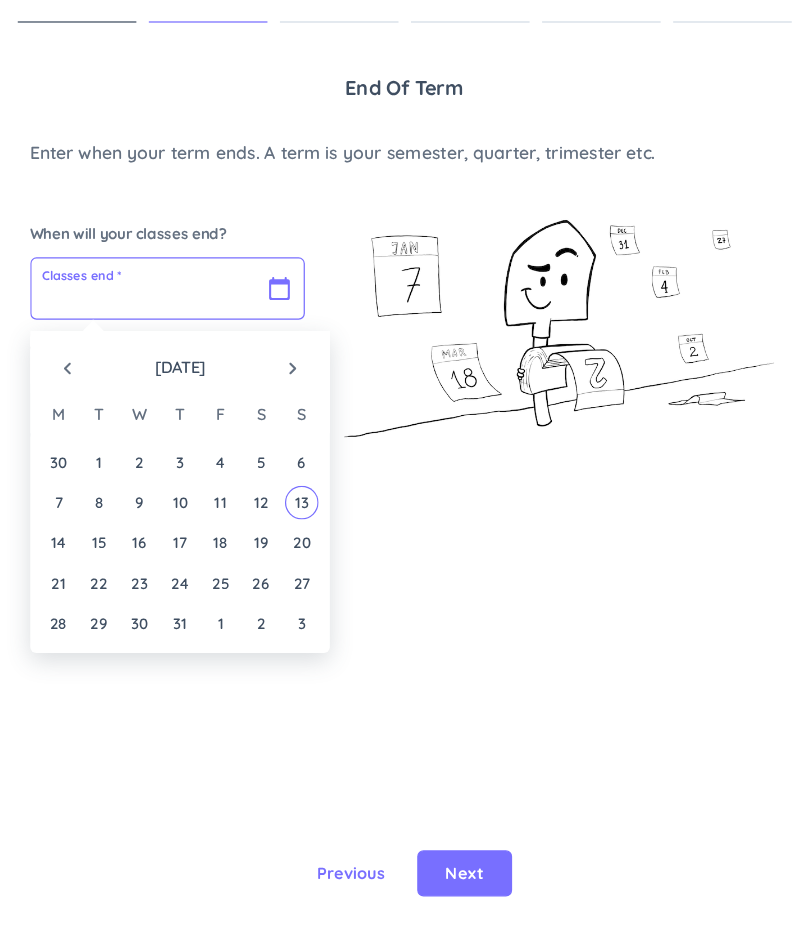 click at bounding box center [236, 282] 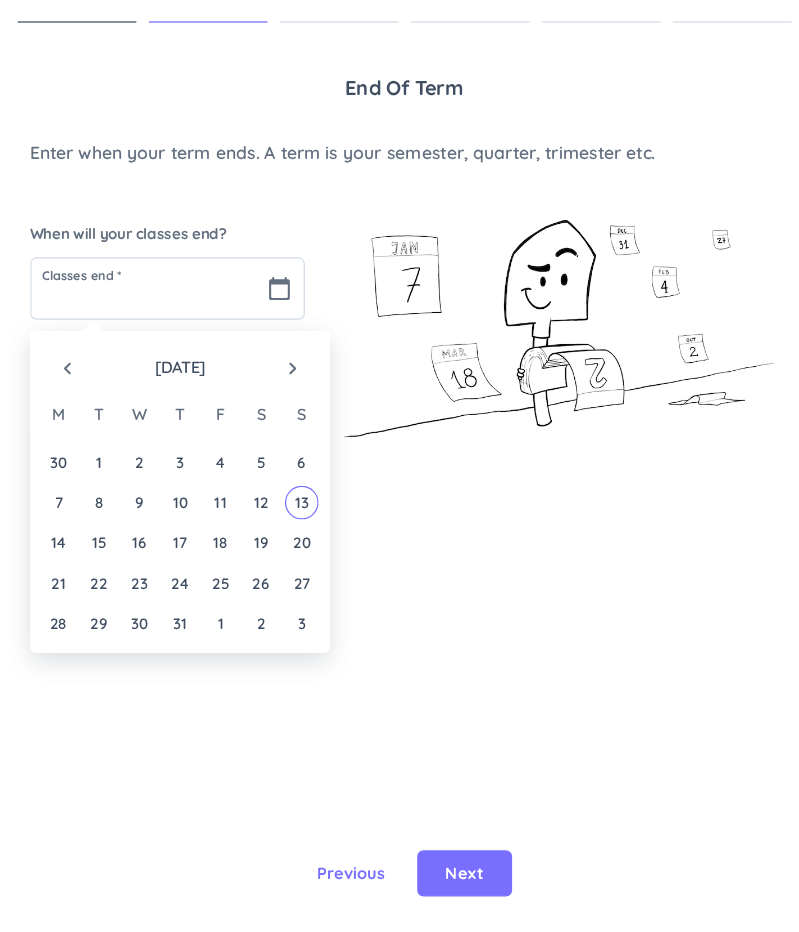 click on "navigate_next" at bounding box center (336, 346) 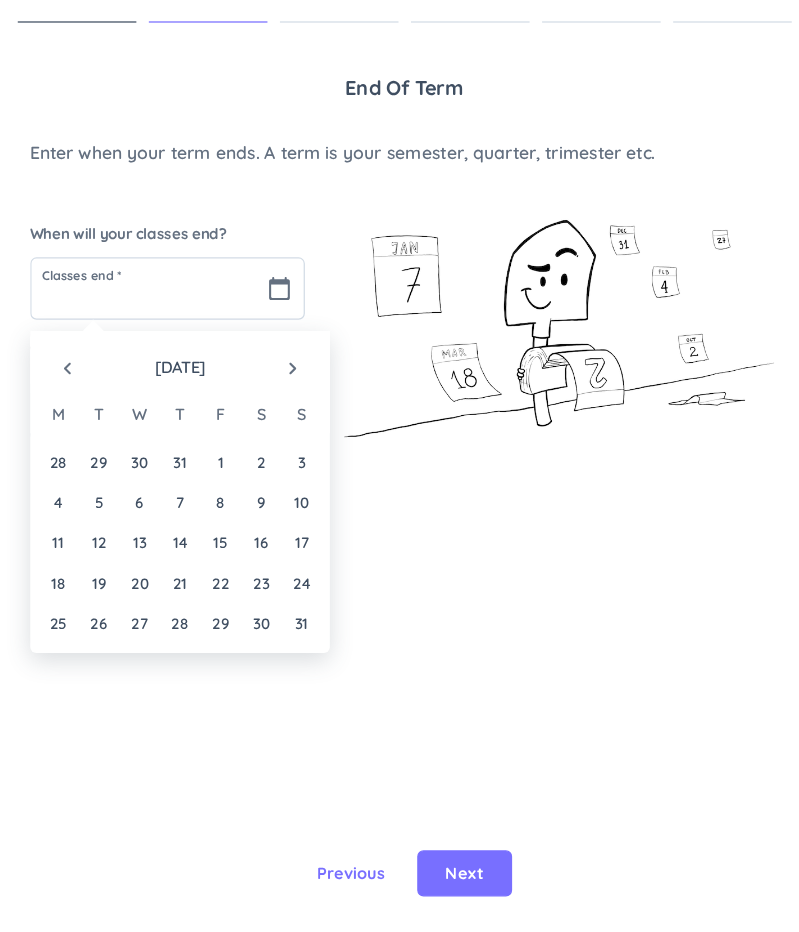 click on "navigate_next" at bounding box center [336, 346] 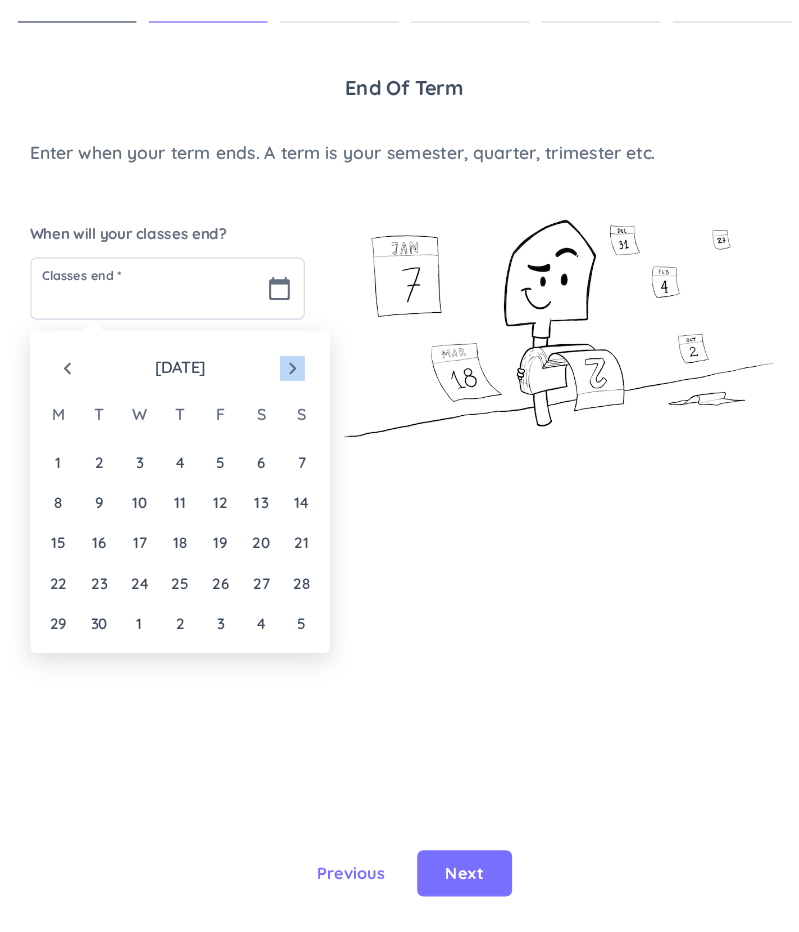 click on "navigate_next" at bounding box center (336, 346) 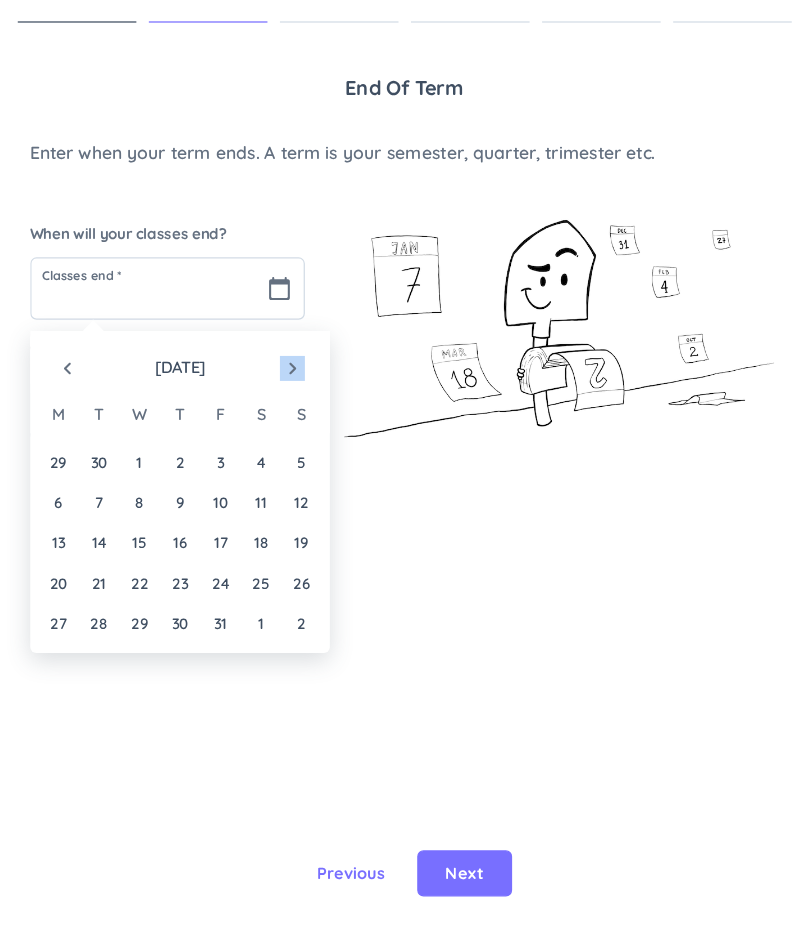click on "navigate_next" at bounding box center (336, 346) 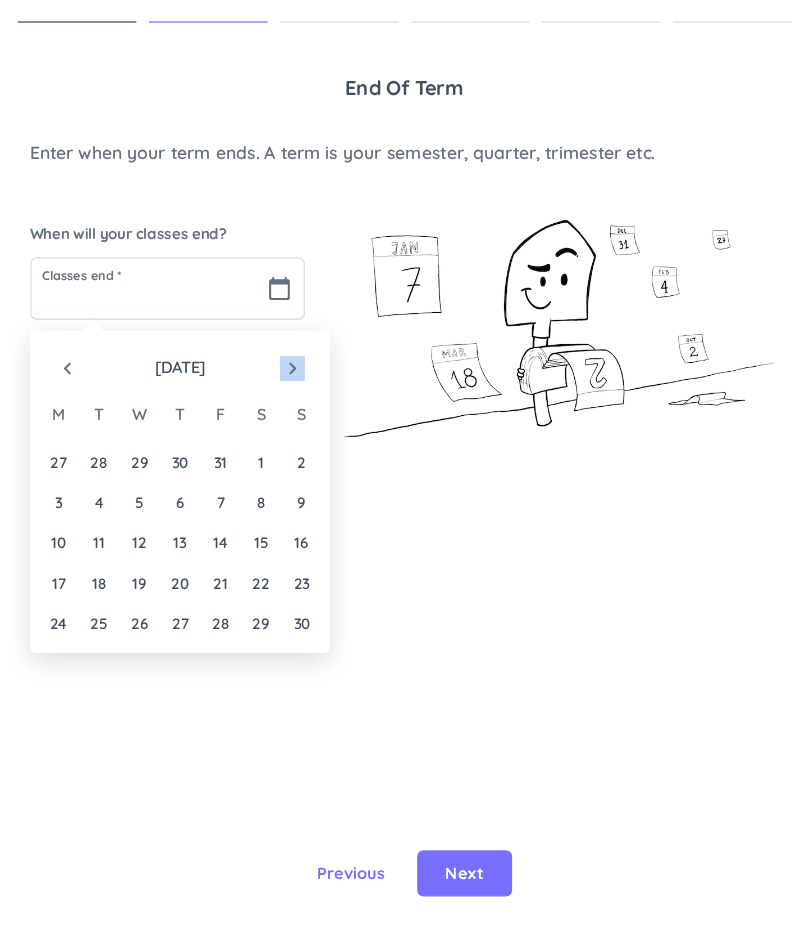click on "navigate_next" at bounding box center (336, 346) 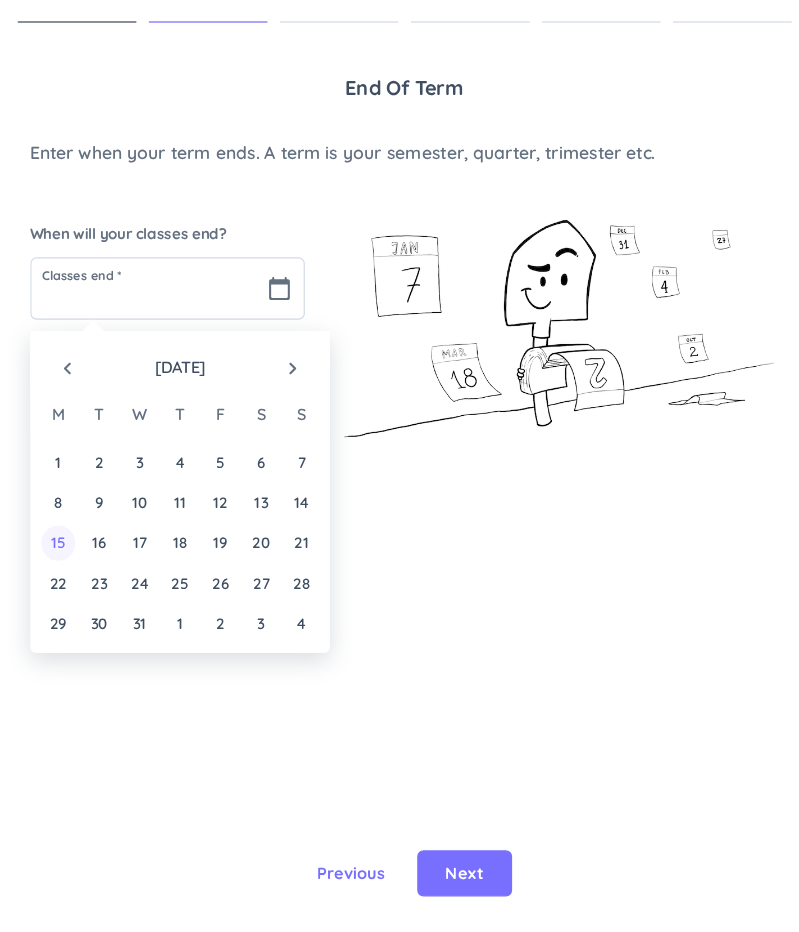 click on "15" at bounding box center [148, 485] 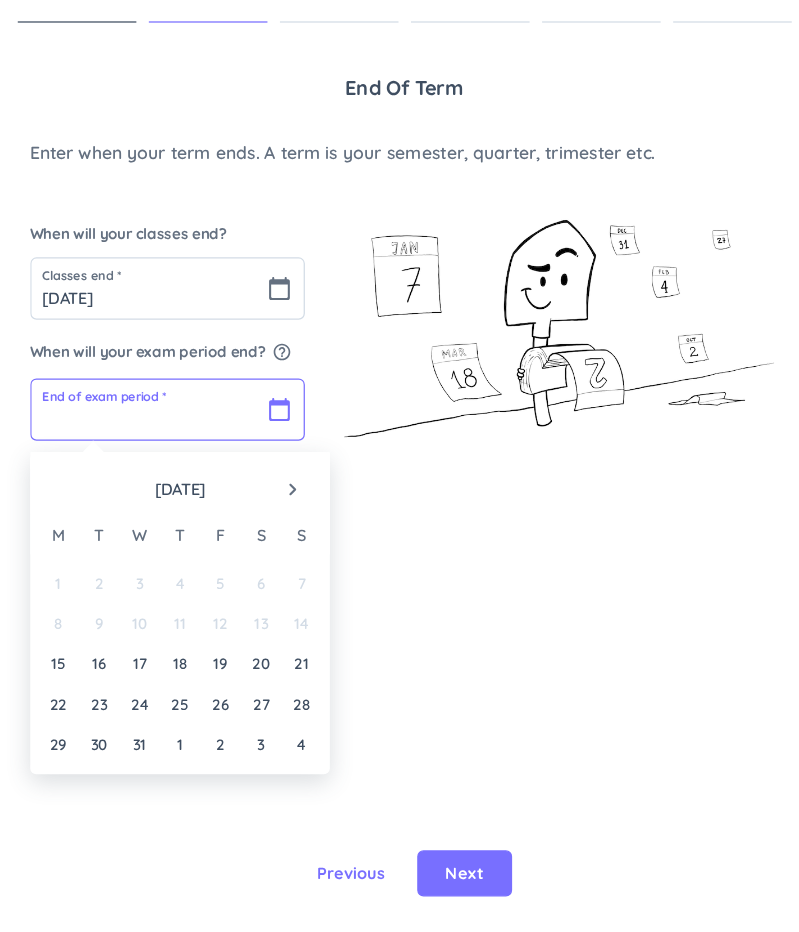 click at bounding box center [236, 379] 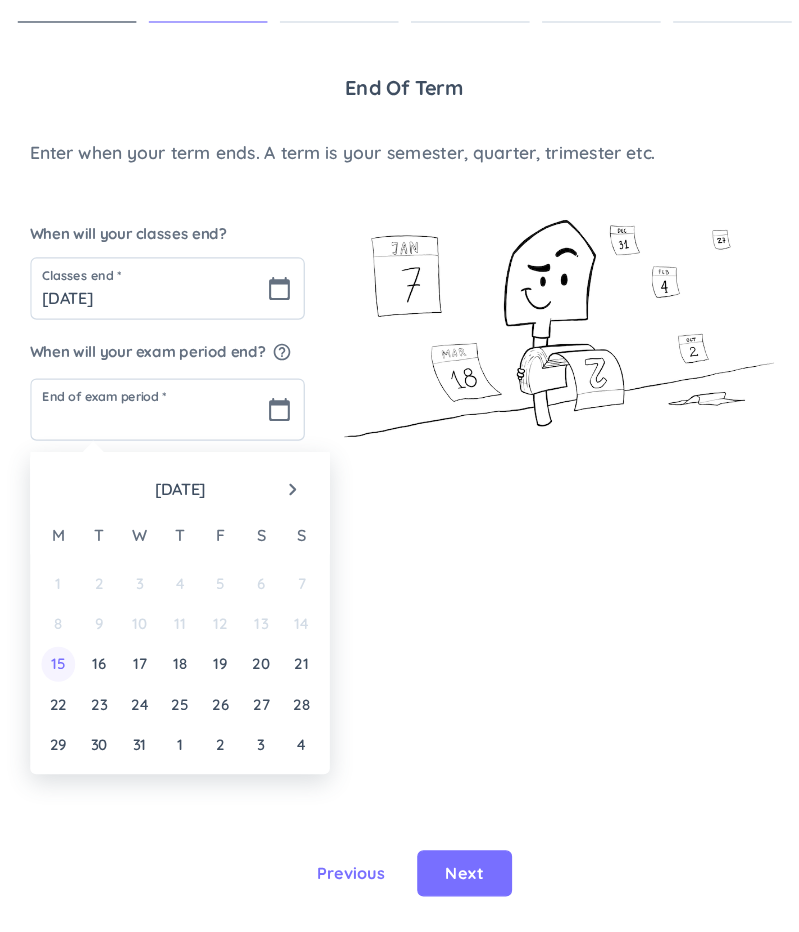 click on "15" at bounding box center [148, 582] 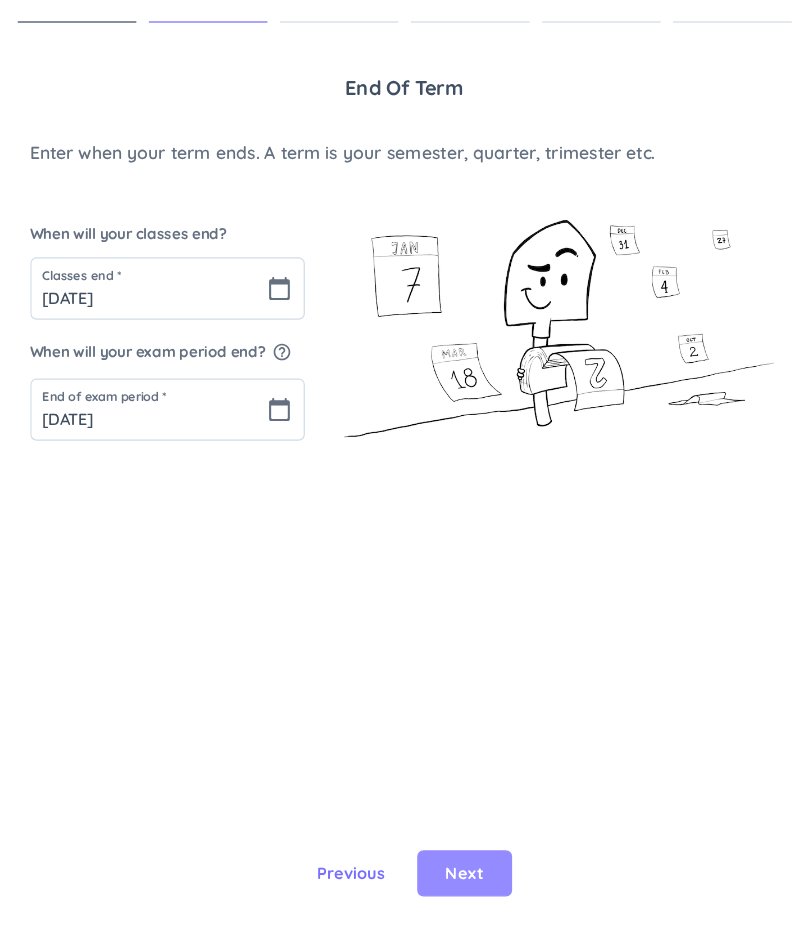 click on "Next" at bounding box center [474, 751] 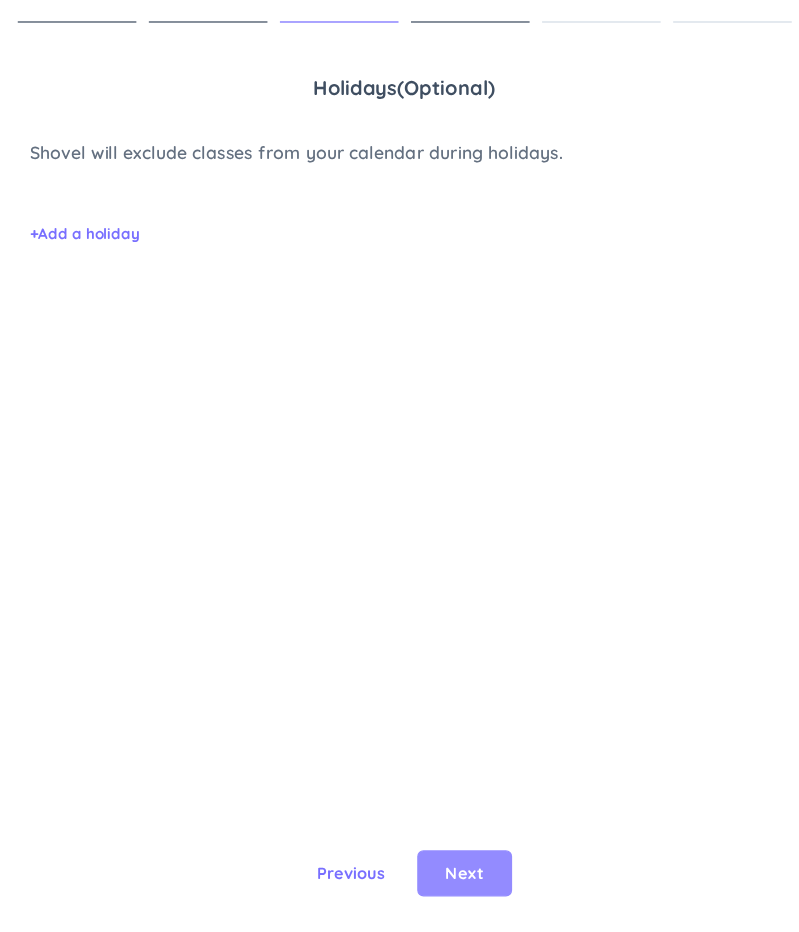 click on "Next" at bounding box center [474, 751] 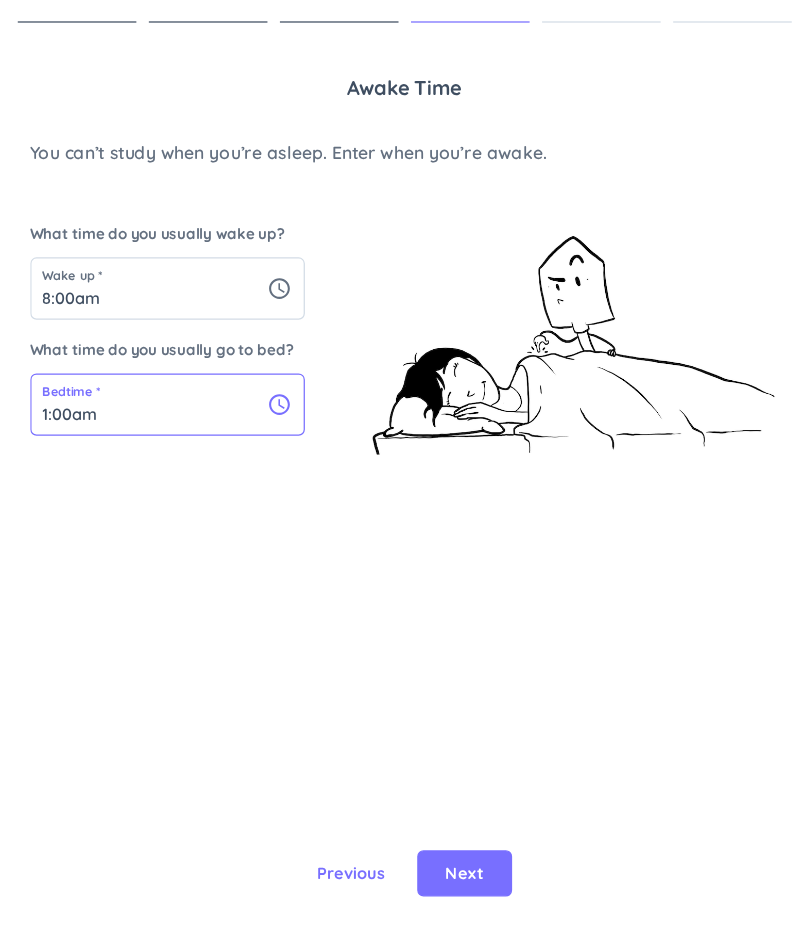 click on "1:00am" at bounding box center [236, 375] 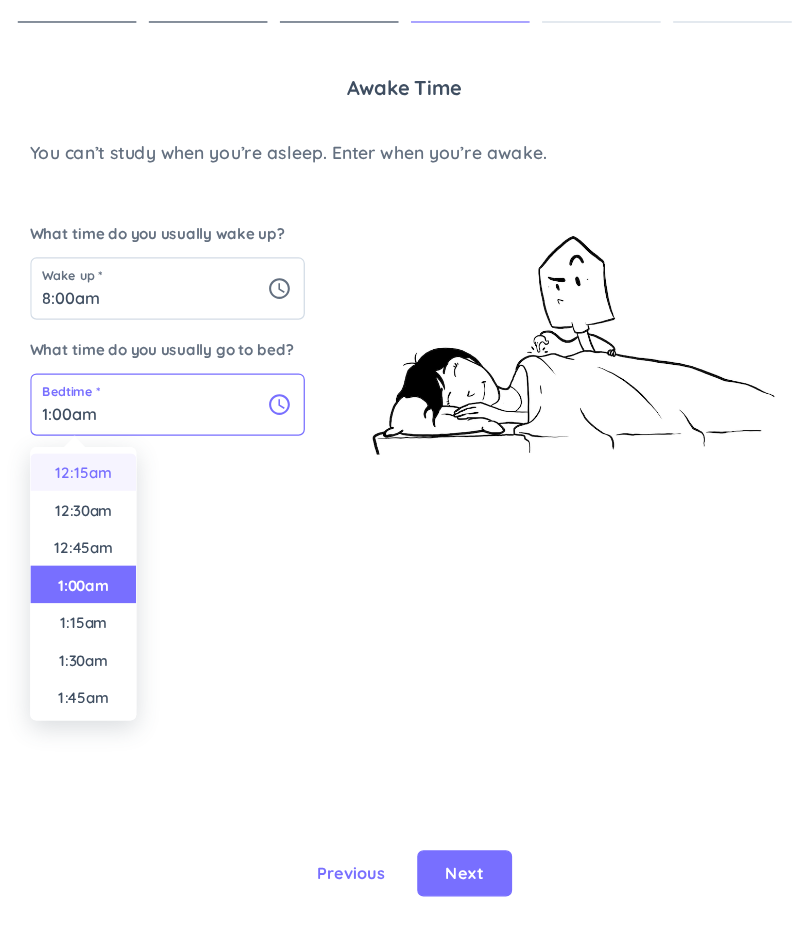 scroll, scrollTop: 0, scrollLeft: 0, axis: both 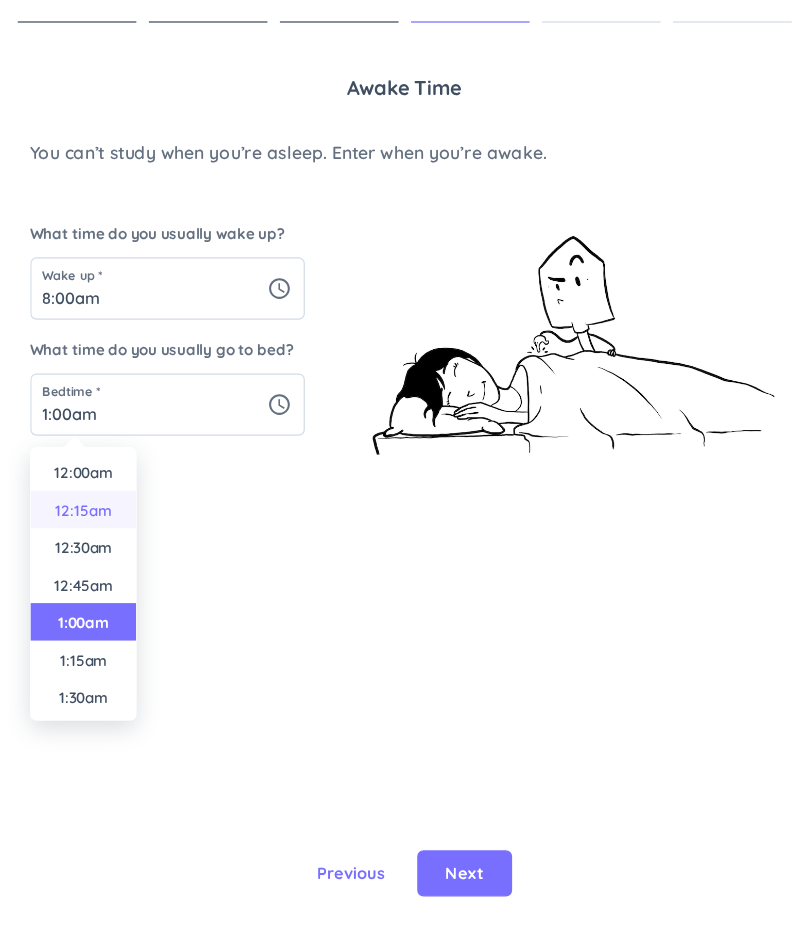 click on "12:00am" at bounding box center [168, 429] 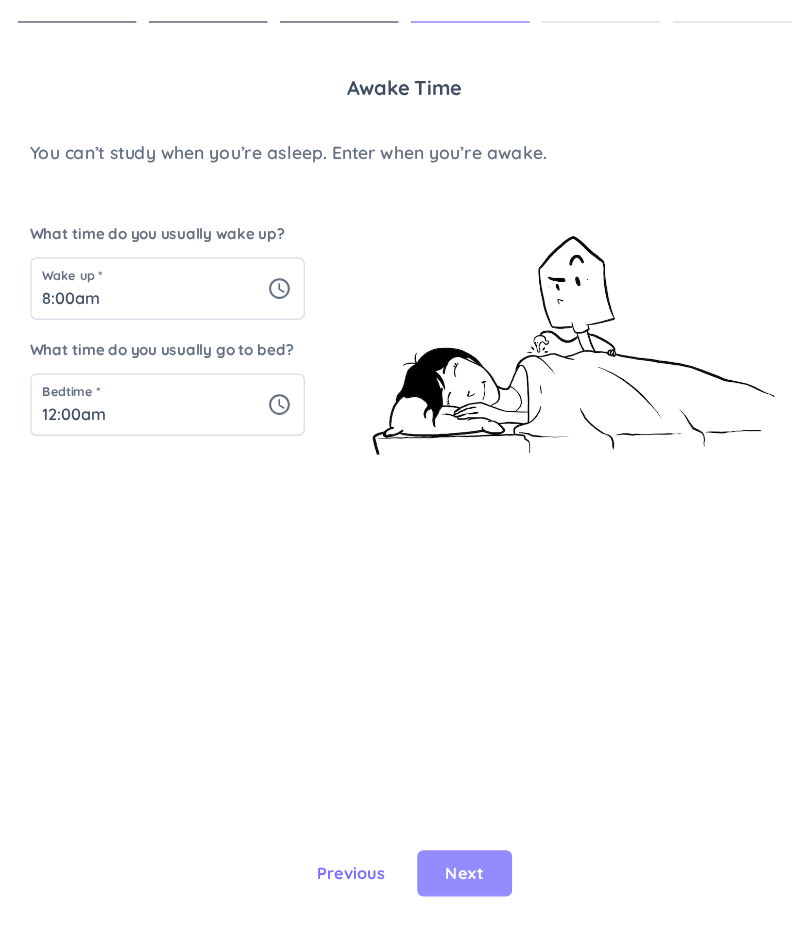 click on "Next" at bounding box center [474, 751] 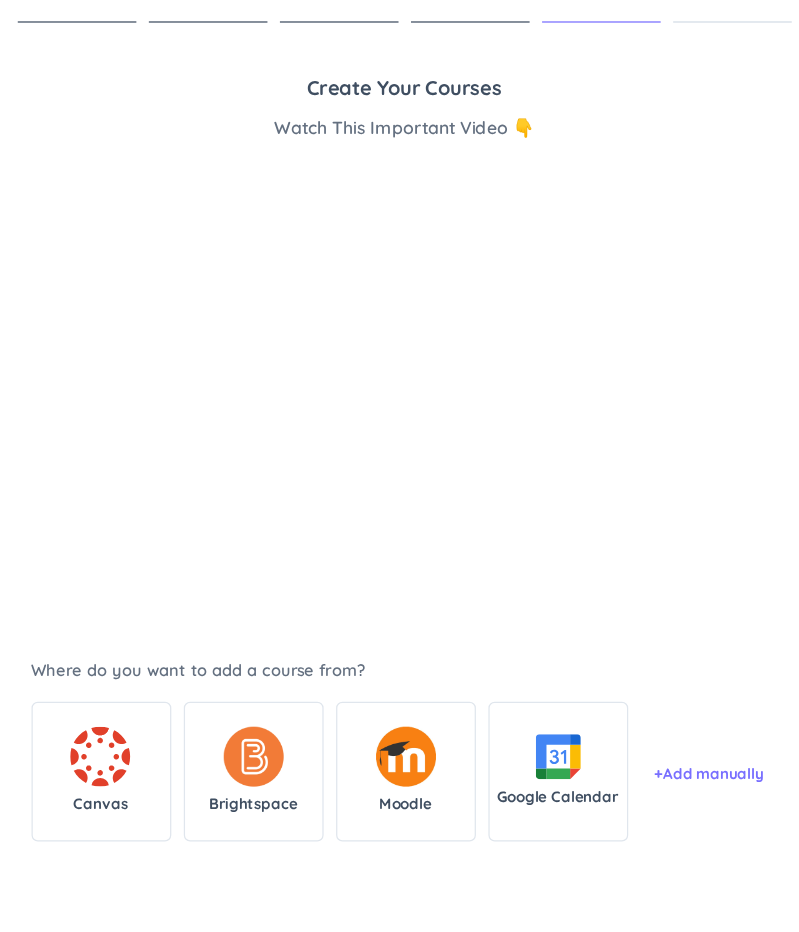 click on "Where do you want to add a course from?" at bounding box center [426, 588] 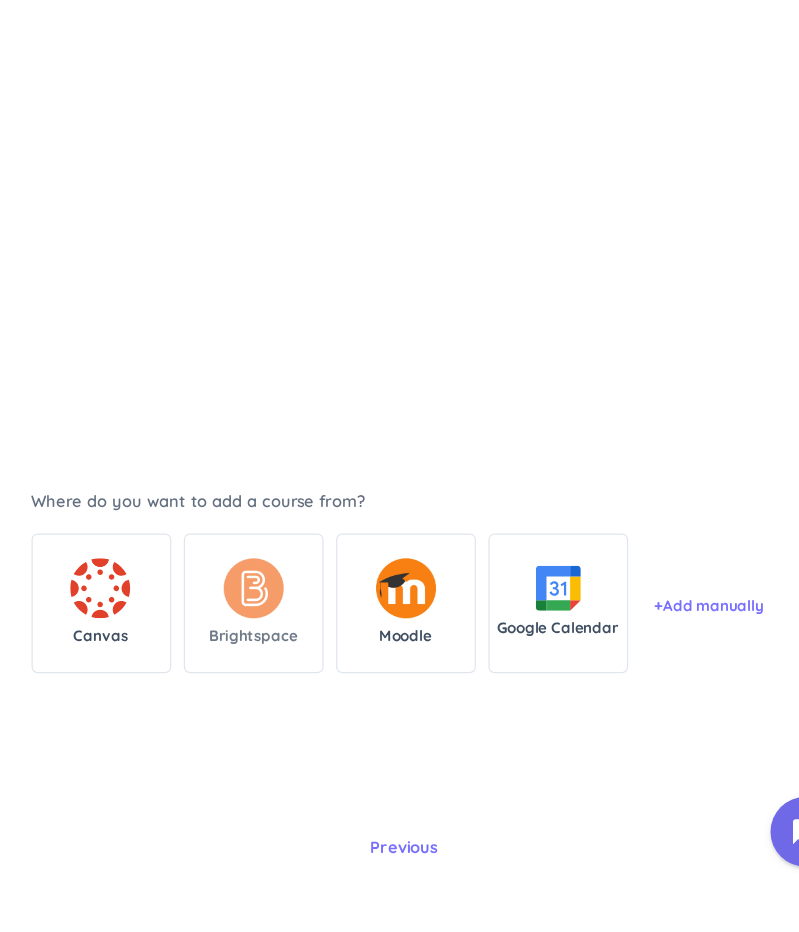 click on "Brightspace" at bounding box center (305, 669) 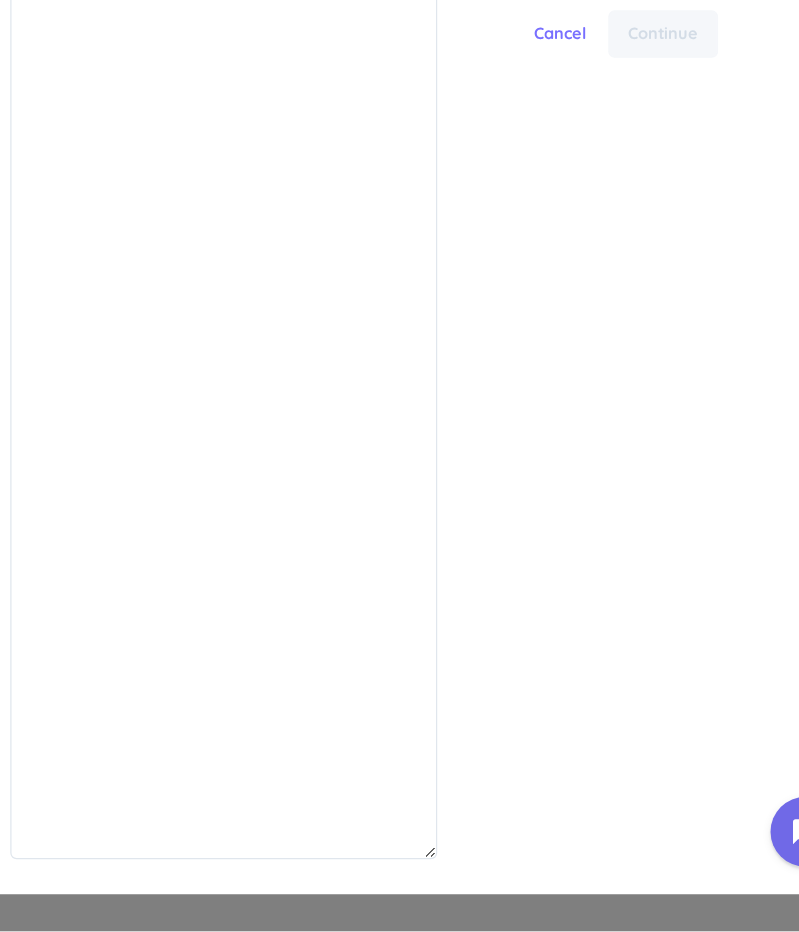 scroll, scrollTop: 1, scrollLeft: 2, axis: both 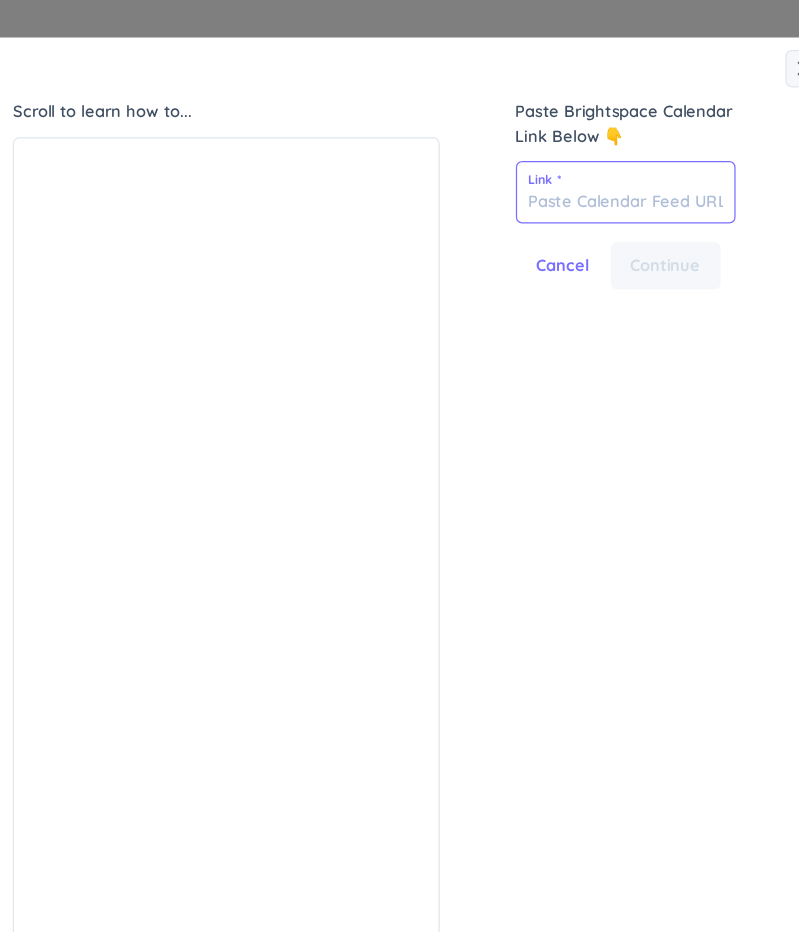 click at bounding box center [601, 154] 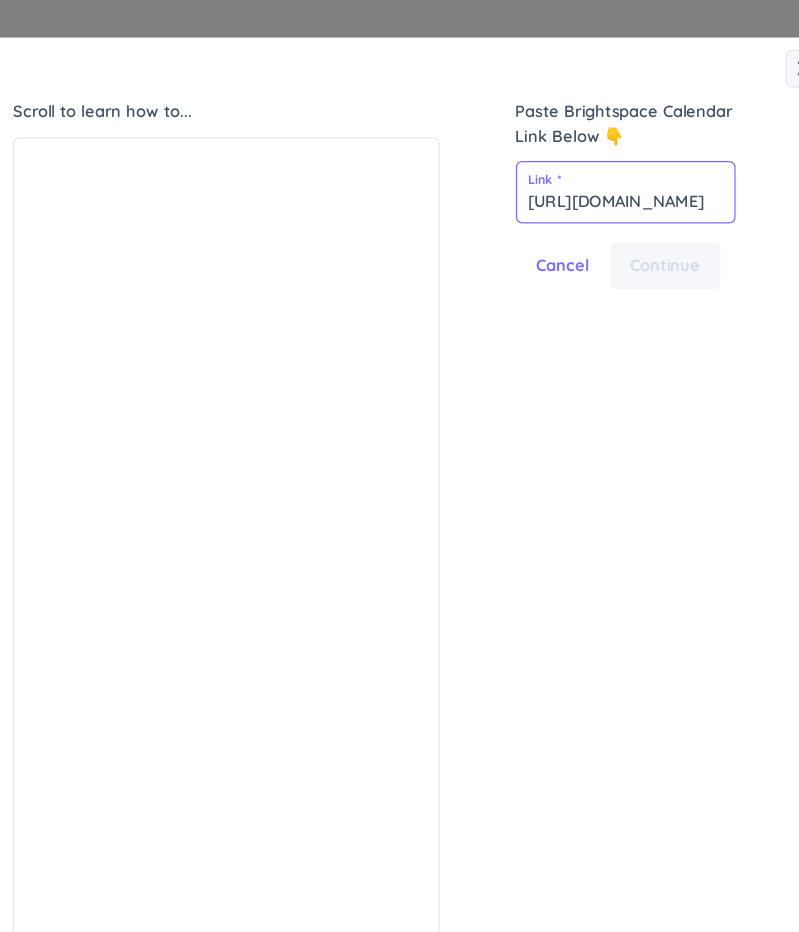 scroll, scrollTop: 0, scrollLeft: 450, axis: horizontal 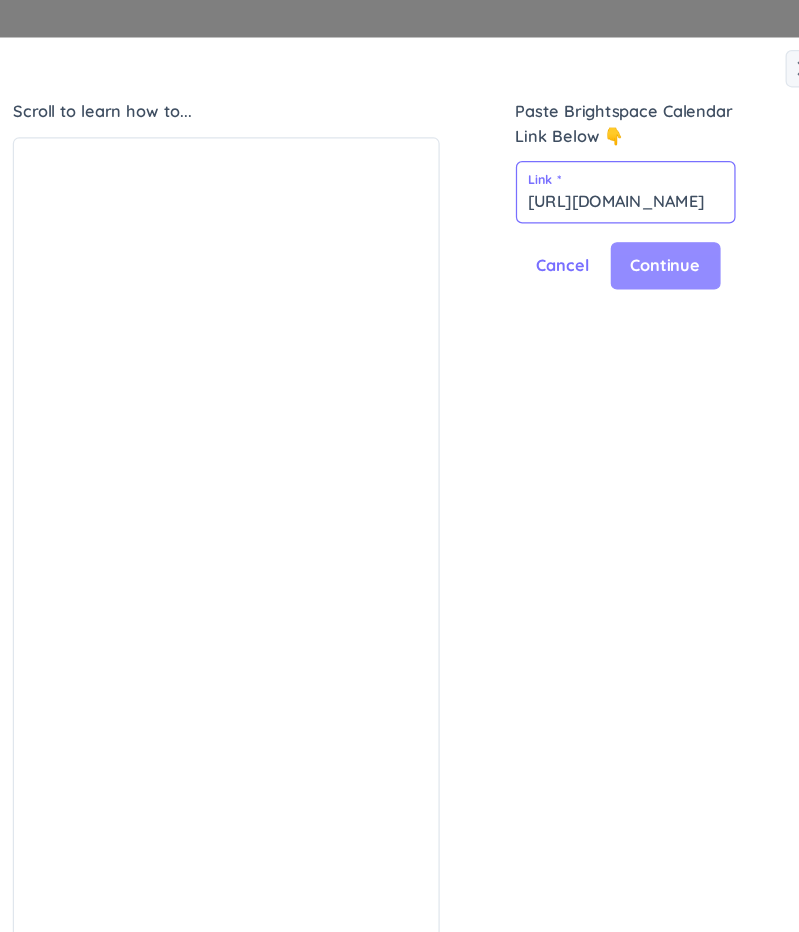 type on "[URL][DOMAIN_NAME]" 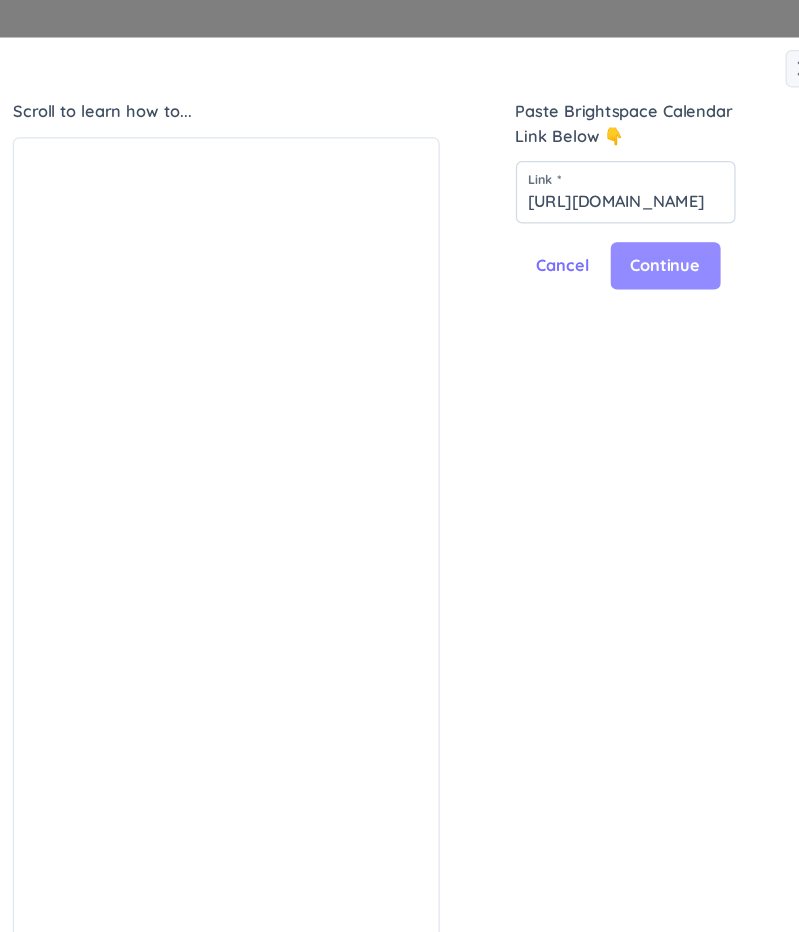 click on "Continue" at bounding box center (633, 213) 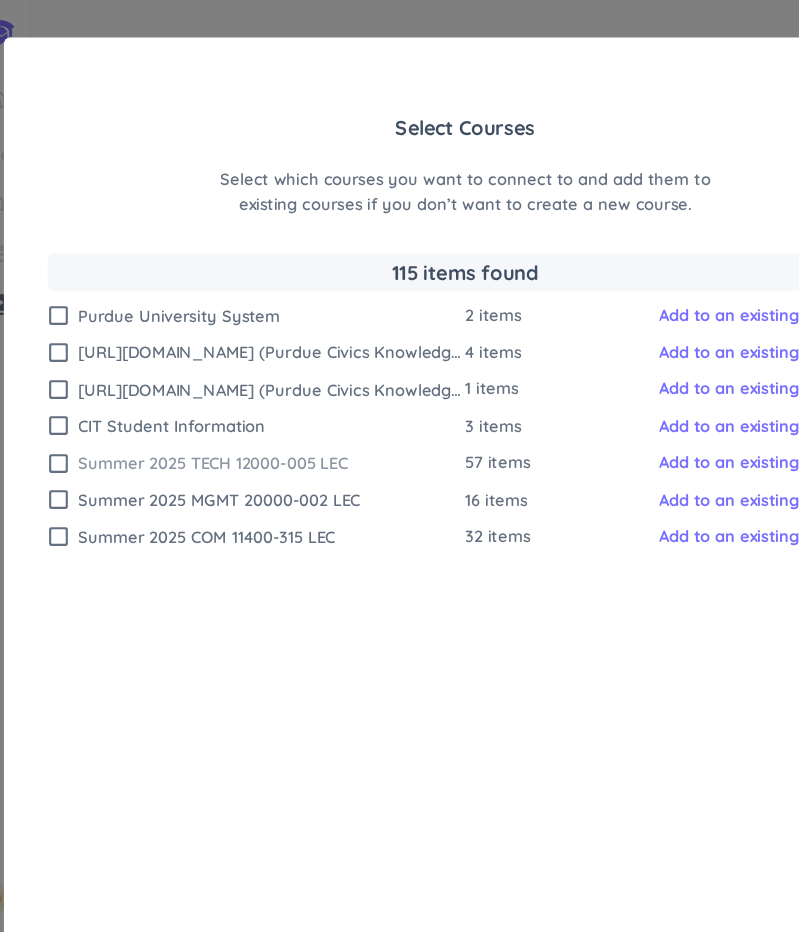click on "check_box_outline_blank" at bounding box center [74, 371] 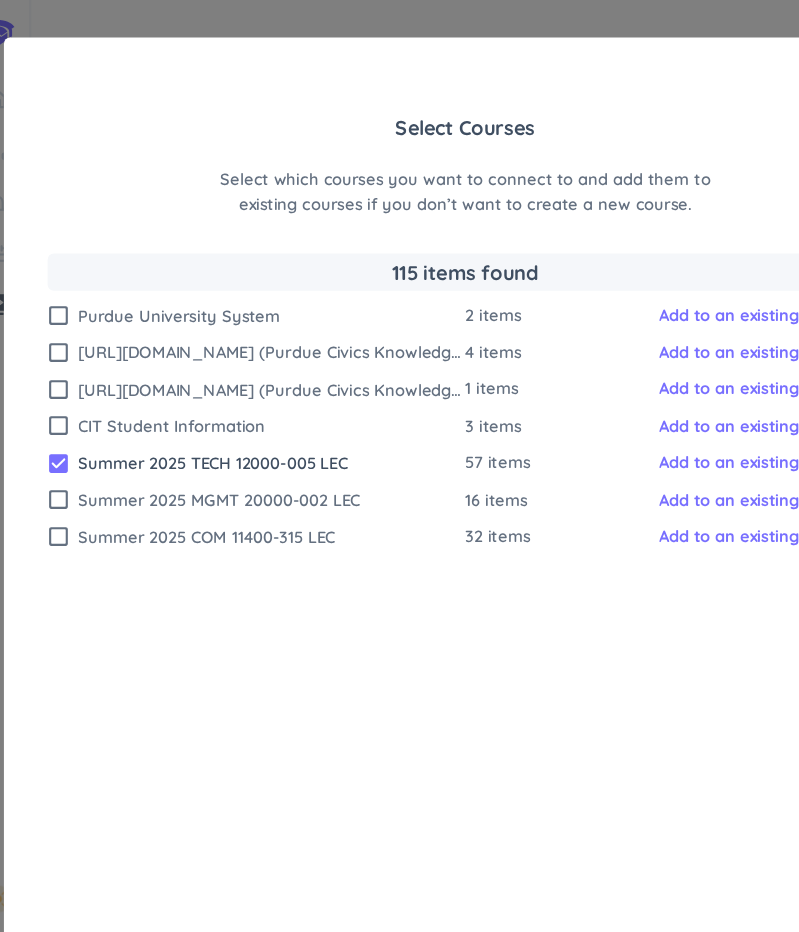 click on "check_box_outline_blank Purdue University System 2   items Add to an existing course cancel keyboard_arrow_down check_box_outline_blank [URL][DOMAIN_NAME] (Purdue Civics Knowledge Test) 4   items Add to an existing course cancel keyboard_arrow_down check_box_outline_blank [URL][DOMAIN_NAME] (Purdue Civics Knowledge Test) 1   items Add to an existing course cancel keyboard_arrow_down check_box_outline_blank CIT Student Information 3   items Add to an existing course cancel keyboard_arrow_down check_box Summer 2025 TECH 12000-005 LEC 57   items Add to an existing course cancel keyboard_arrow_down check_box_outline_blank Summer 2025 MGMT 20000-002 LEC 16   items Add to an existing course cancel keyboard_arrow_down check_box_outline_blank Summer 2025 COM 11400-315 LEC 32   items Add to an existing course cancel keyboard_arrow_down" at bounding box center (400, 499) 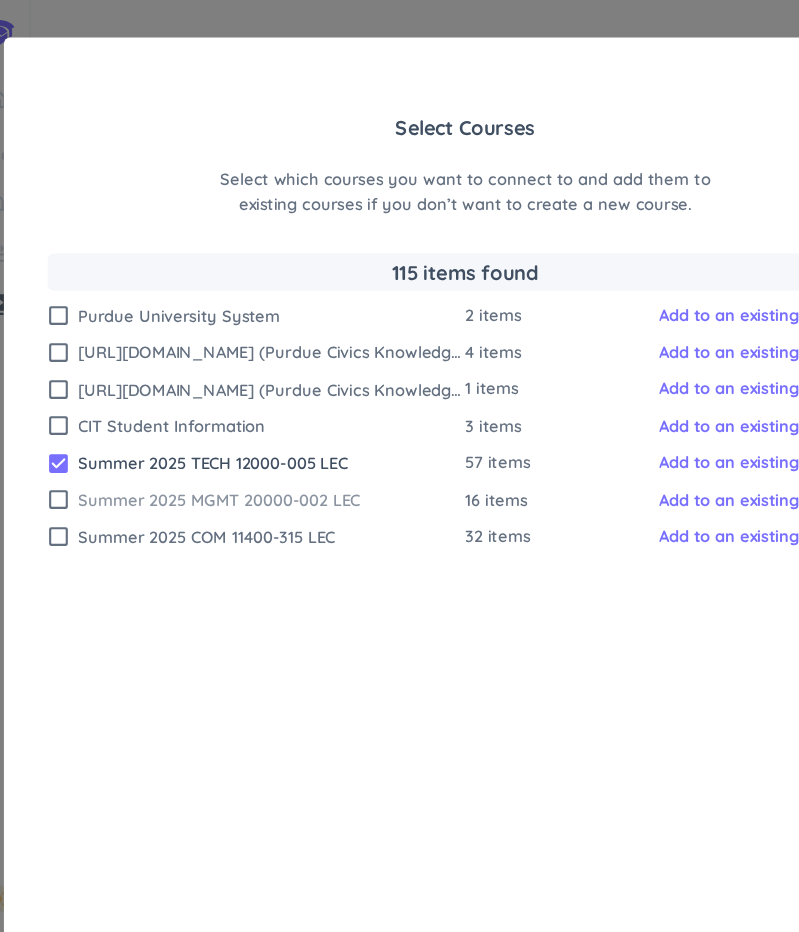 click on "check_box_outline_blank" at bounding box center (74, 400) 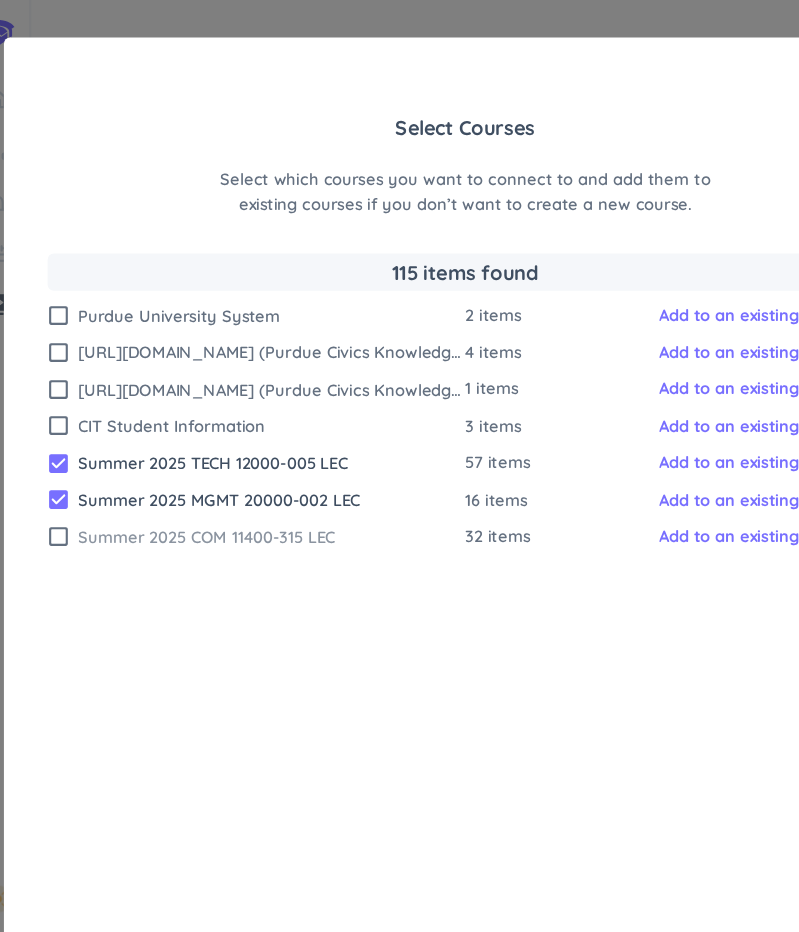 click on "check_box_outline_blank" at bounding box center (74, 430) 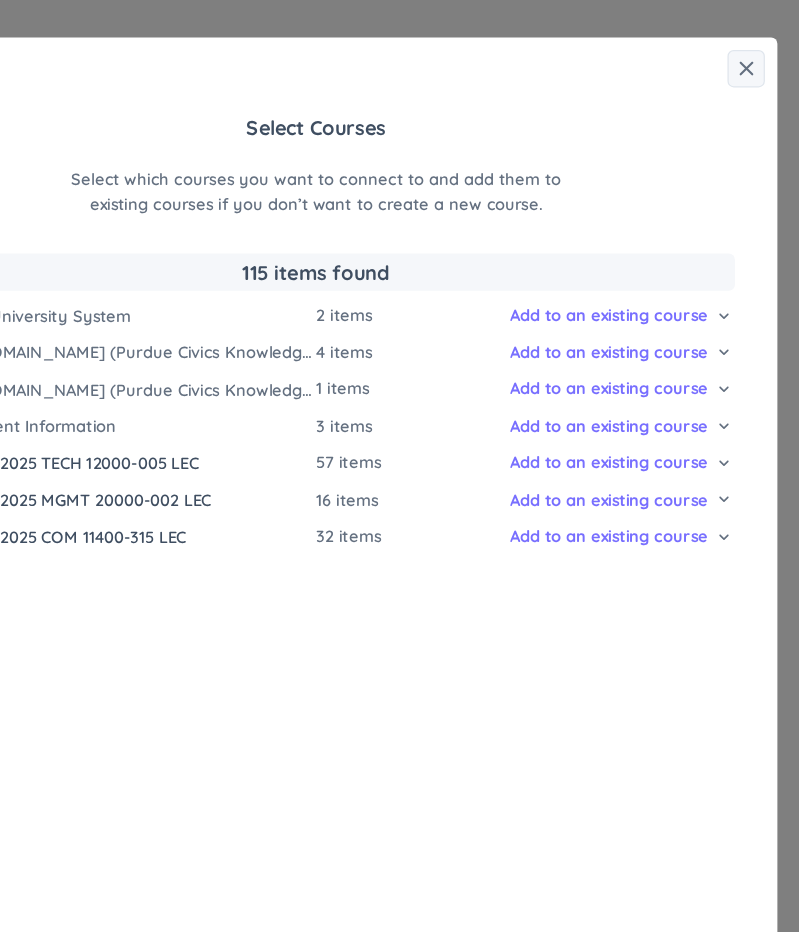click on "Add to an existing course cancel keyboard_arrow_down" at bounding box center (645, 401) 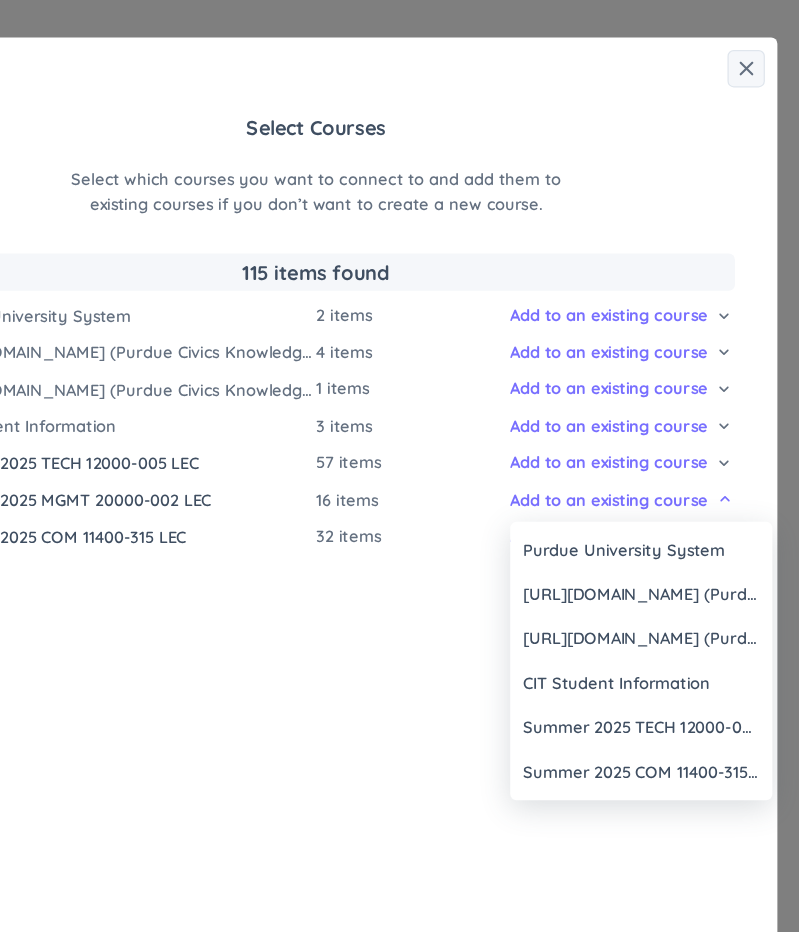 click at bounding box center (399, 466) 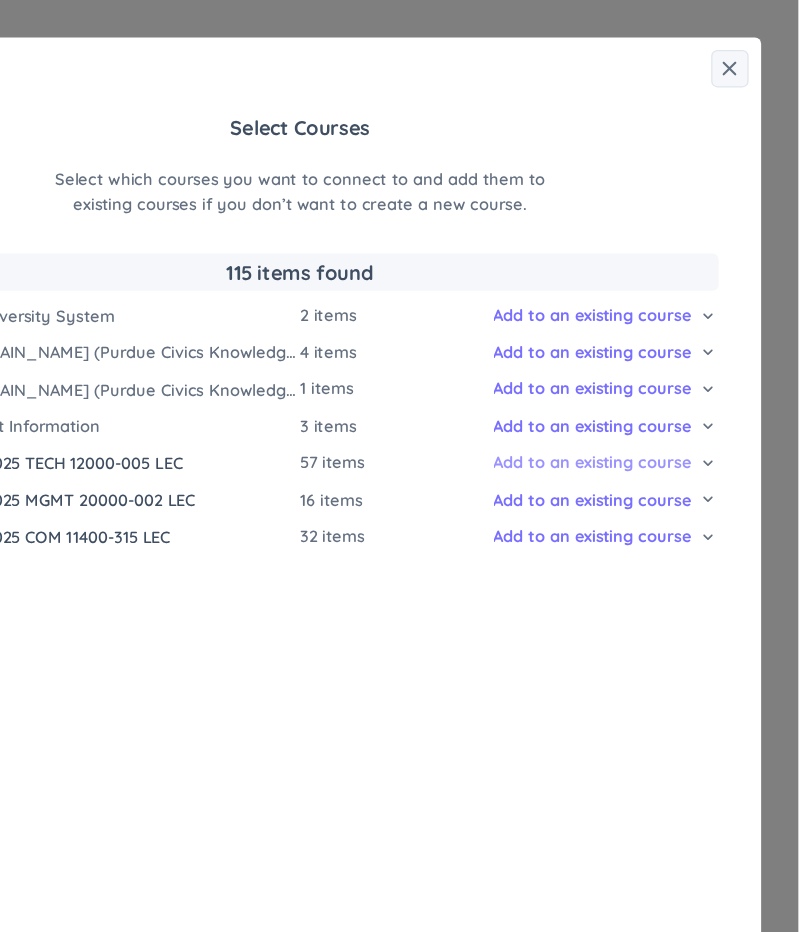 click on "Add to an existing course" at bounding box center (634, 371) 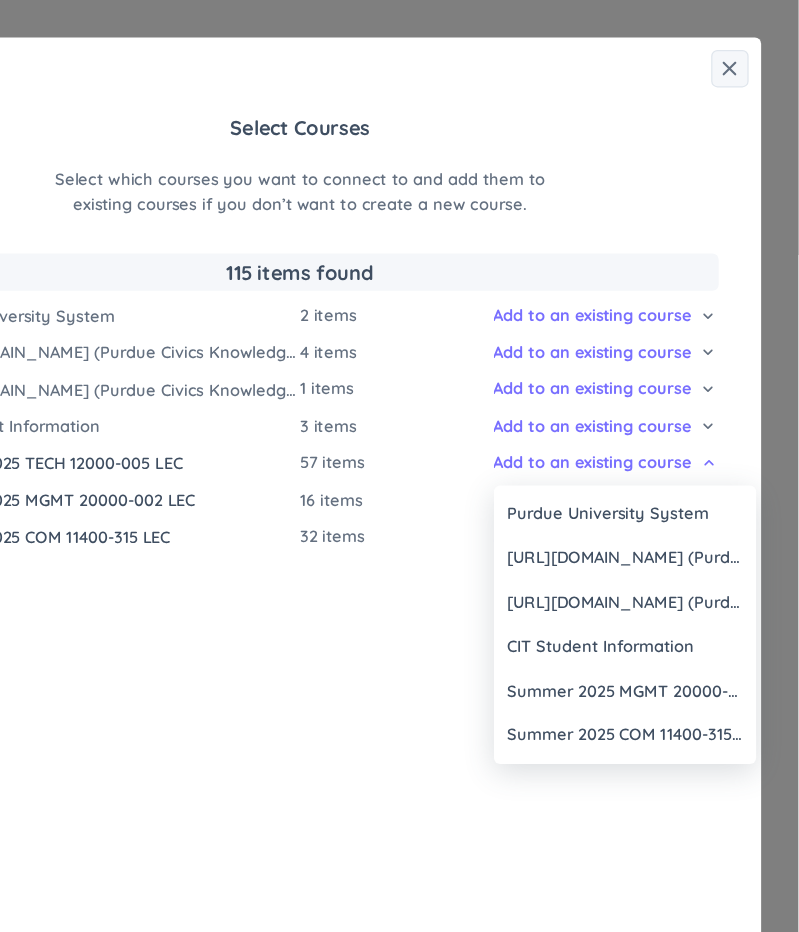 click at bounding box center [399, 466] 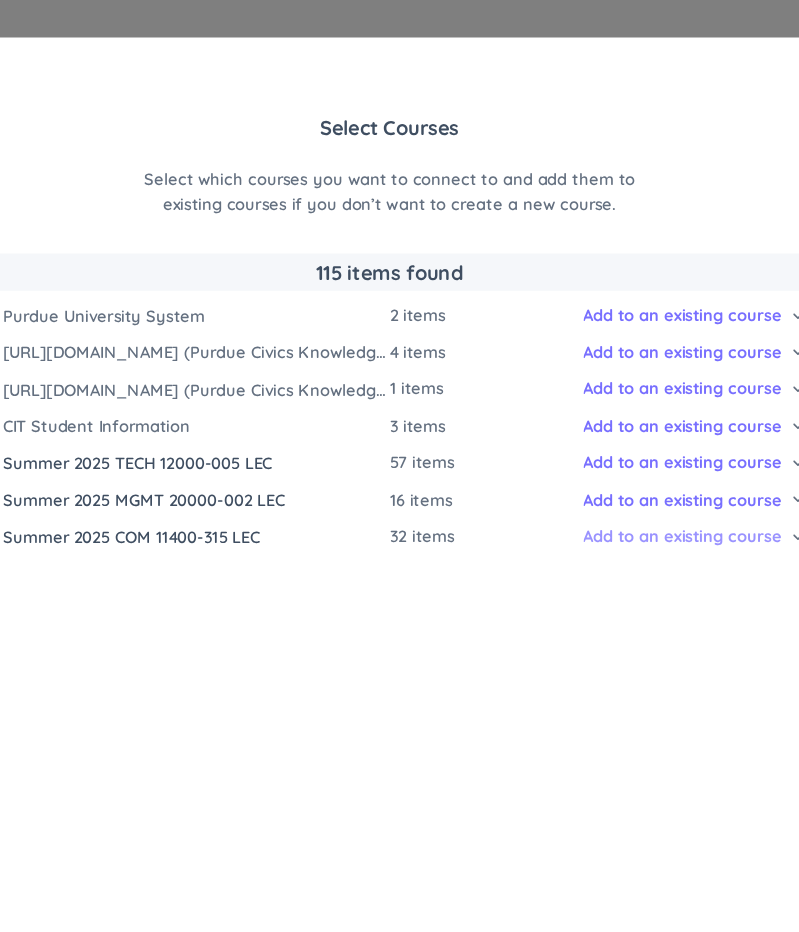 click on "Add to an existing course" at bounding box center (634, 430) 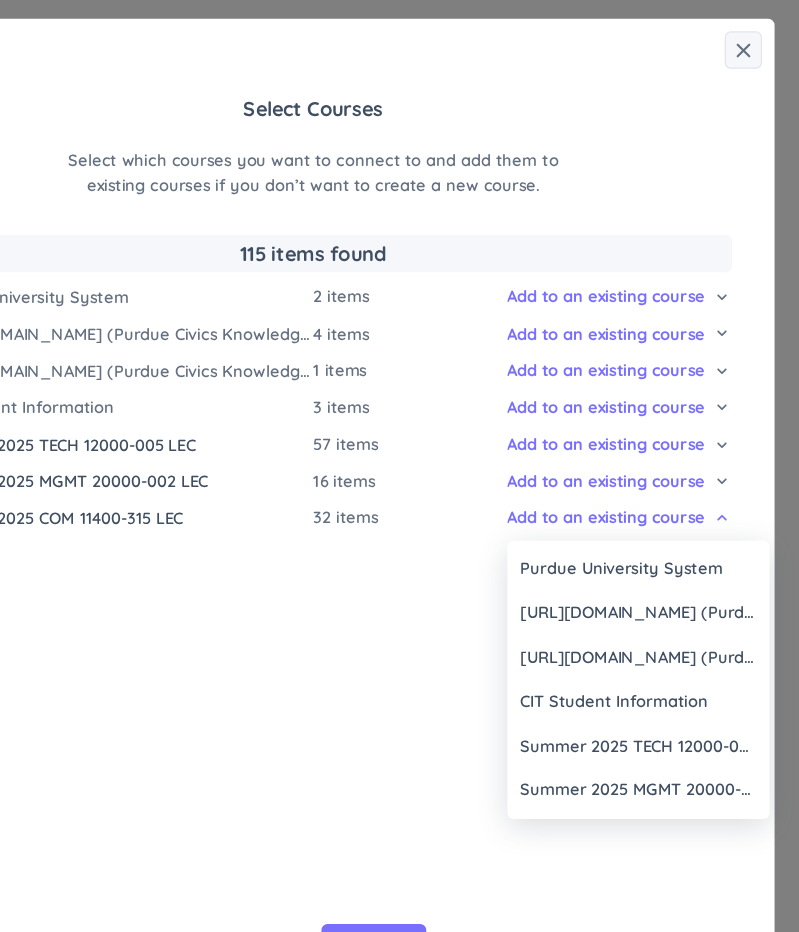 click at bounding box center [399, 466] 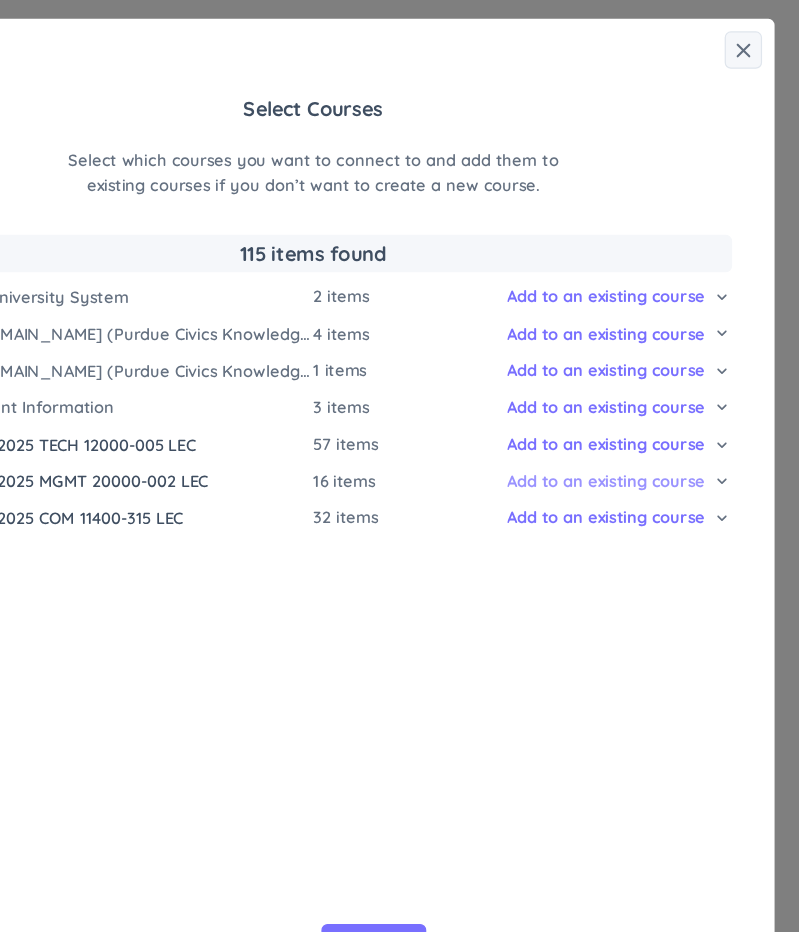 click on "Add to an existing course" at bounding box center (634, 401) 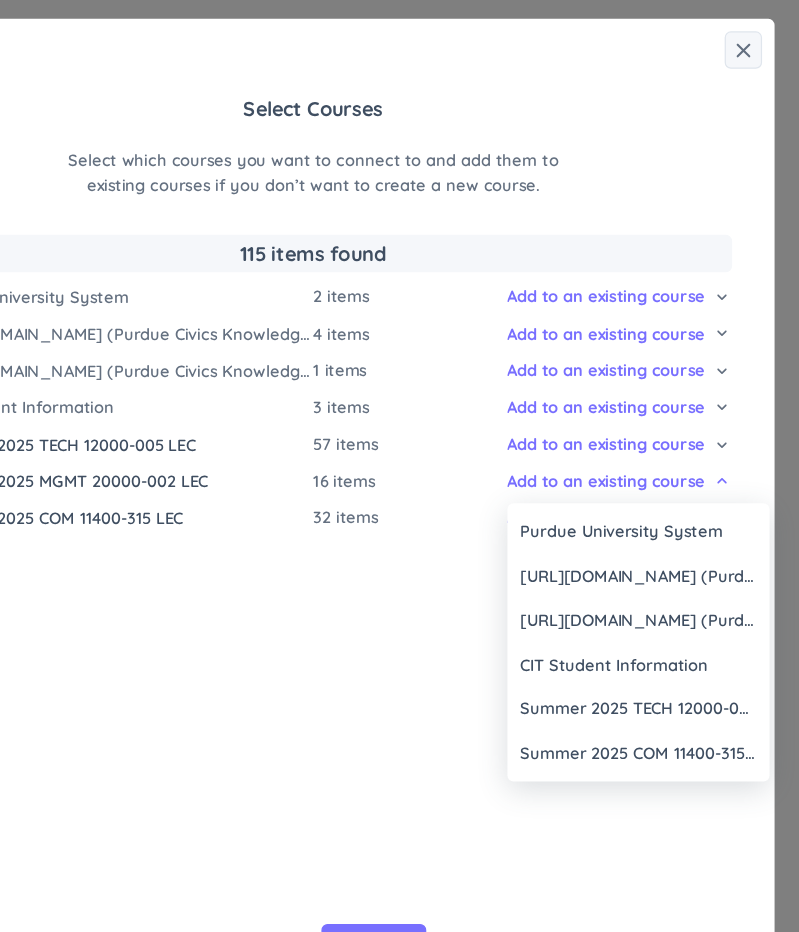 click at bounding box center (399, 466) 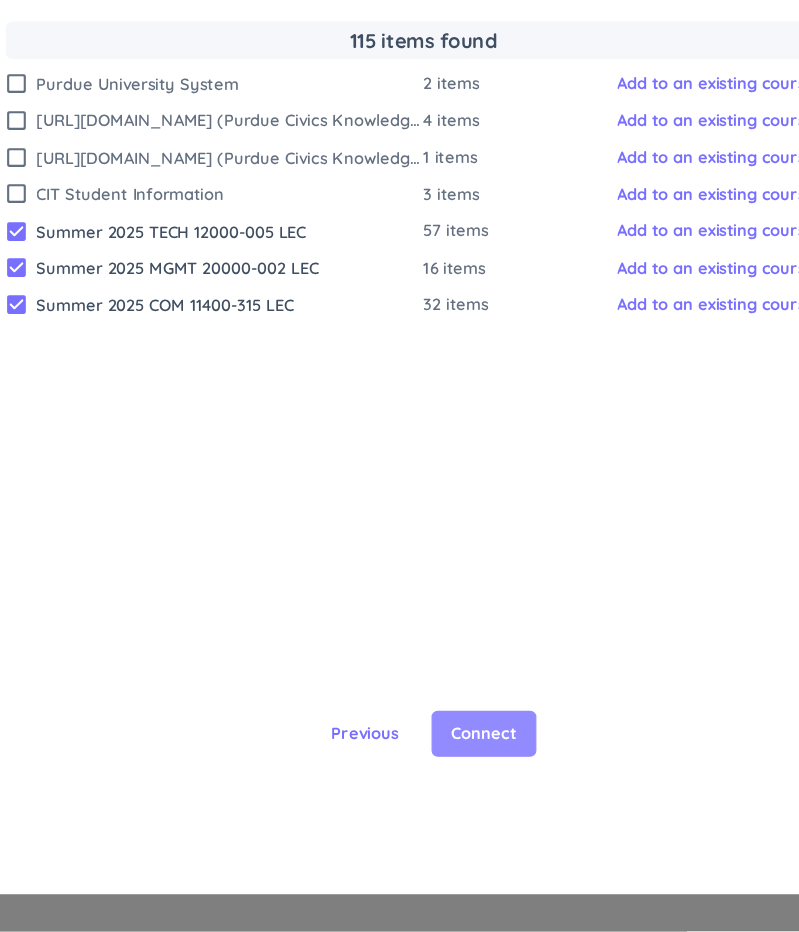 click on "Connect" at bounding box center [448, 774] 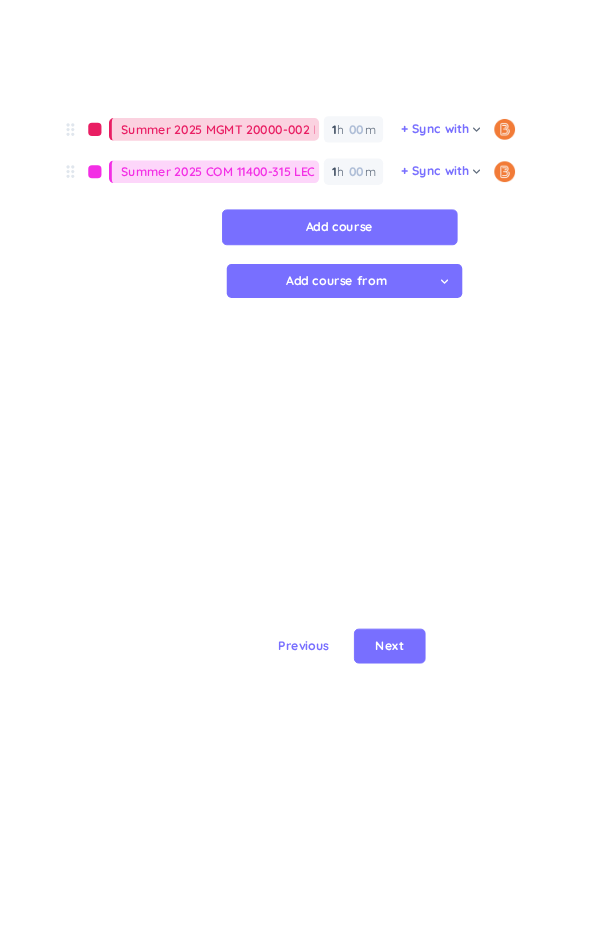 scroll, scrollTop: 0, scrollLeft: 1, axis: horizontal 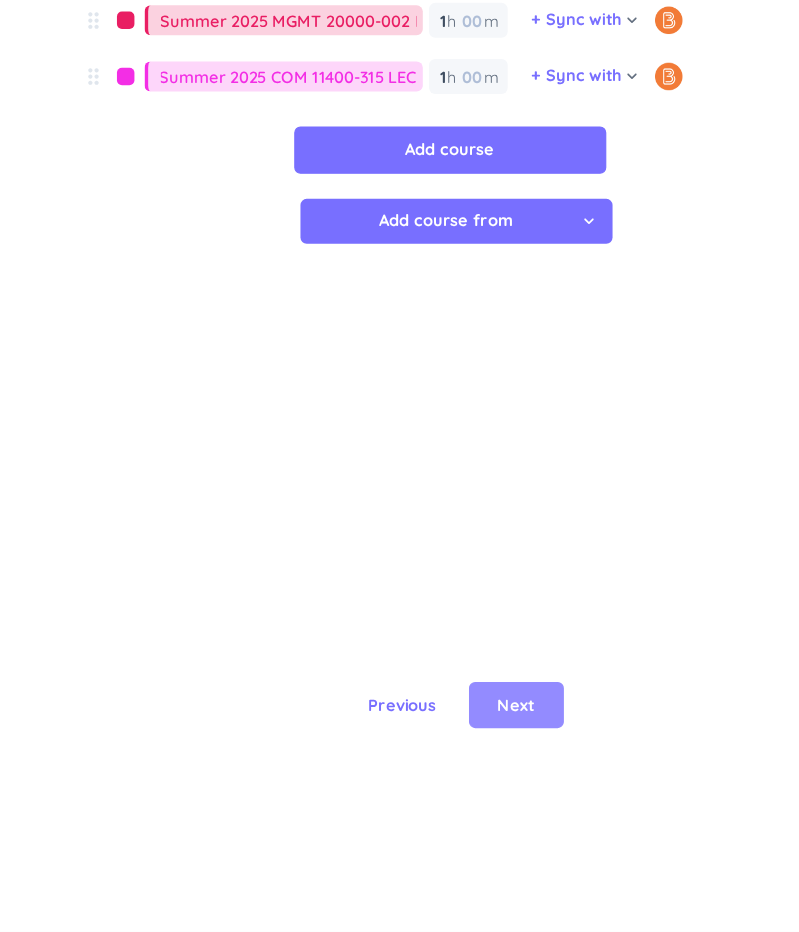 click on "Next" at bounding box center [474, 751] 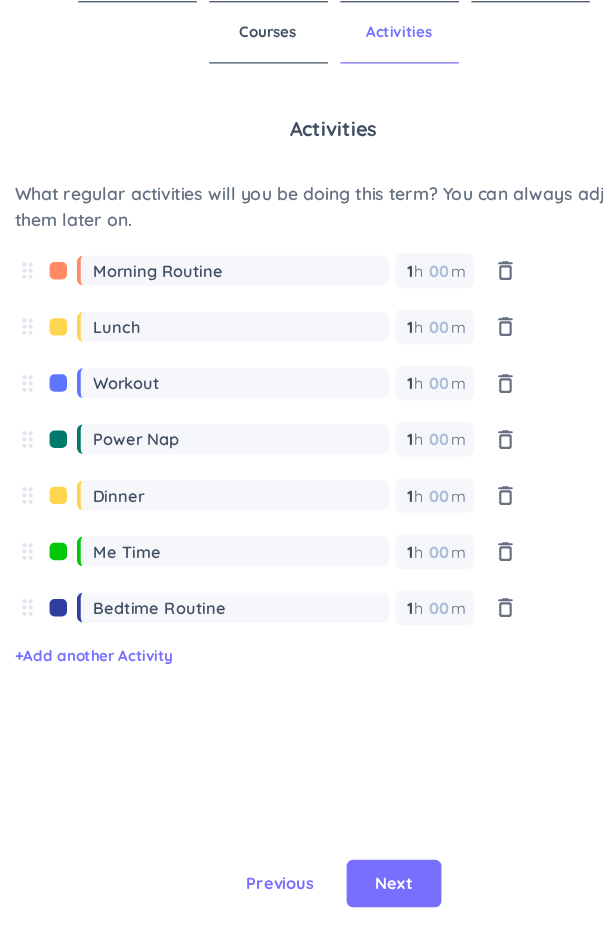 click on "Activities What regular activities will you be doing this term? You can always adjust them later on. drag_indicator Morning Routine 1 1 00 h 00 m delete_outline drag_indicator Lunch 1 1 00 h 00 m delete_outline drag_indicator Workout 1 1 00 h 00 m delete_outline drag_indicator Power Nap 1 1 00 h 00 m delete_outline drag_indicator Dinner 1 1 00 h 00 m delete_outline drag_indicator Me Time 1 1 00 h 00 m delete_outline drag_indicator Bedtime Routine 1 1 00 h 00 m delete_outline +  Add another Activity" at bounding box center (327, 393) 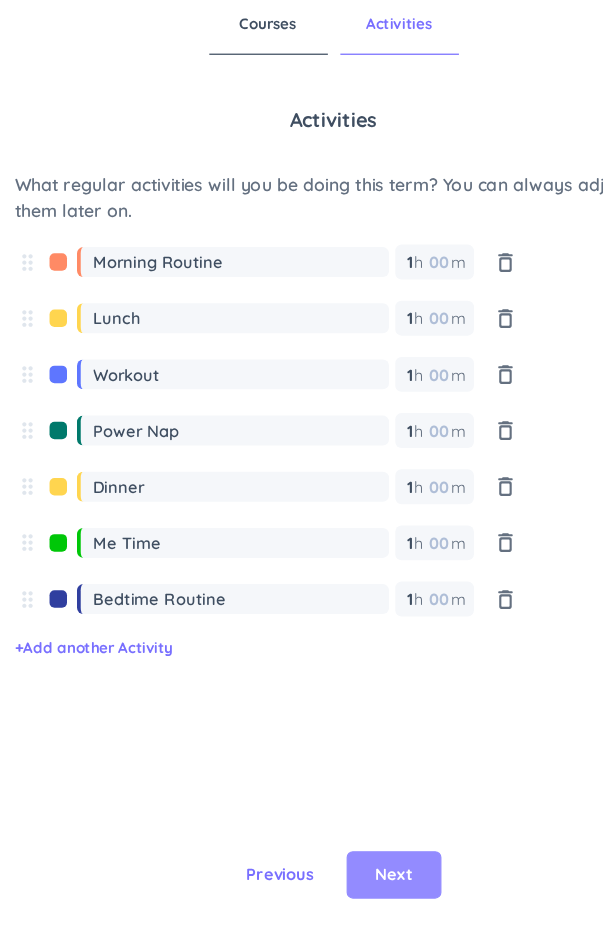 click on "Next" at bounding box center [376, 775] 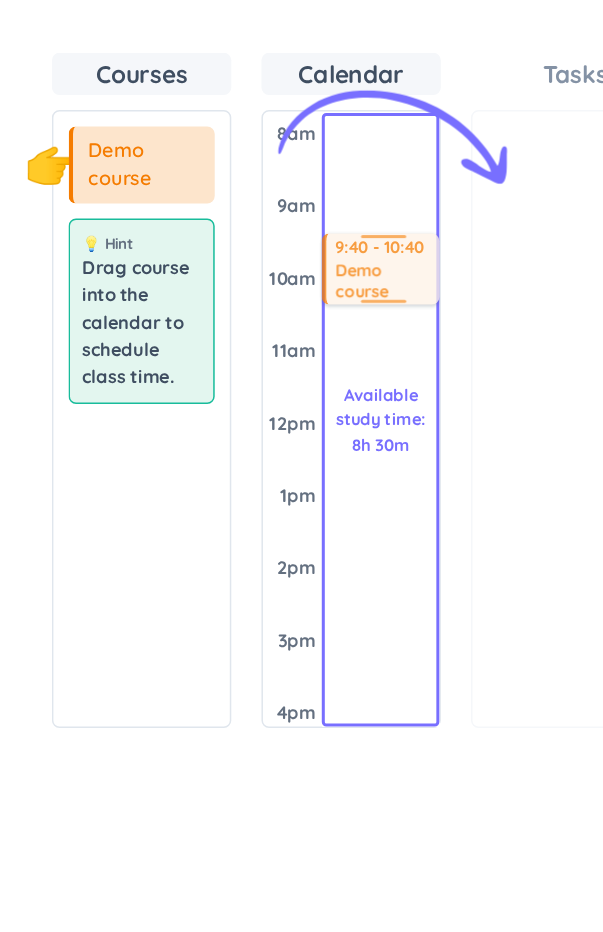 drag, startPoint x: 192, startPoint y: 228, endPoint x: 349, endPoint y: 273, distance: 163.32176 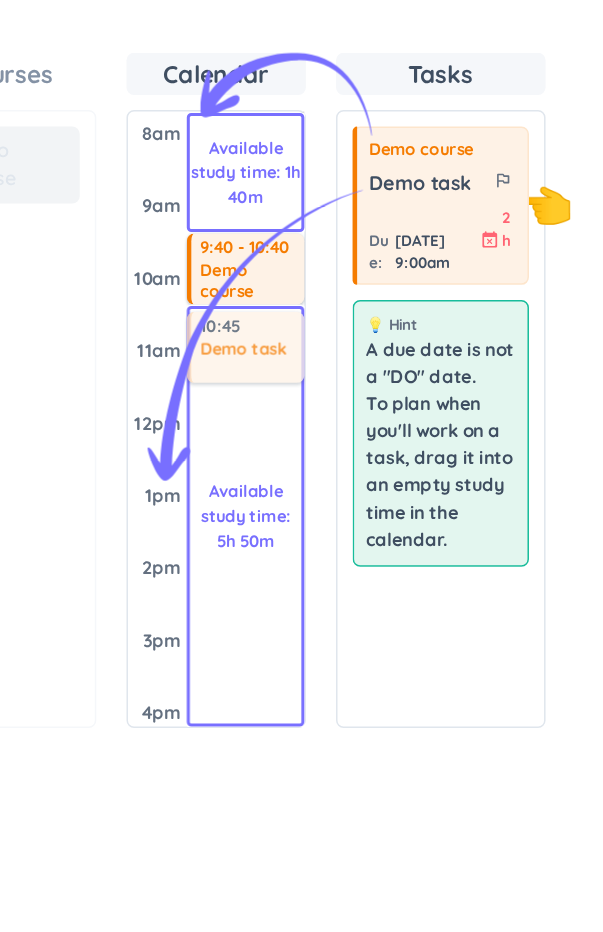 drag, startPoint x: 455, startPoint y: 254, endPoint x: 332, endPoint y: 333, distance: 146.18481 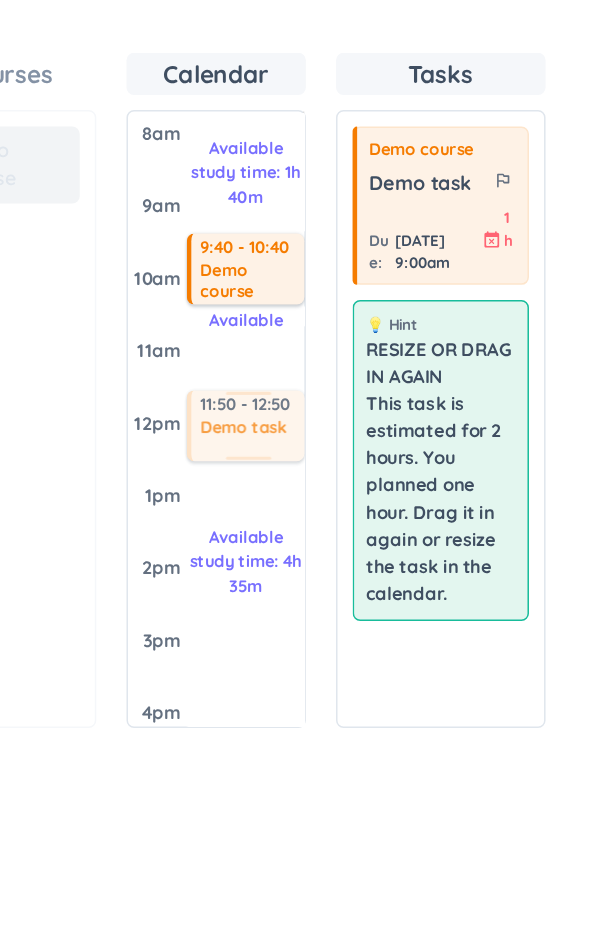 drag, startPoint x: 339, startPoint y: 360, endPoint x: 339, endPoint y: 403, distance: 43 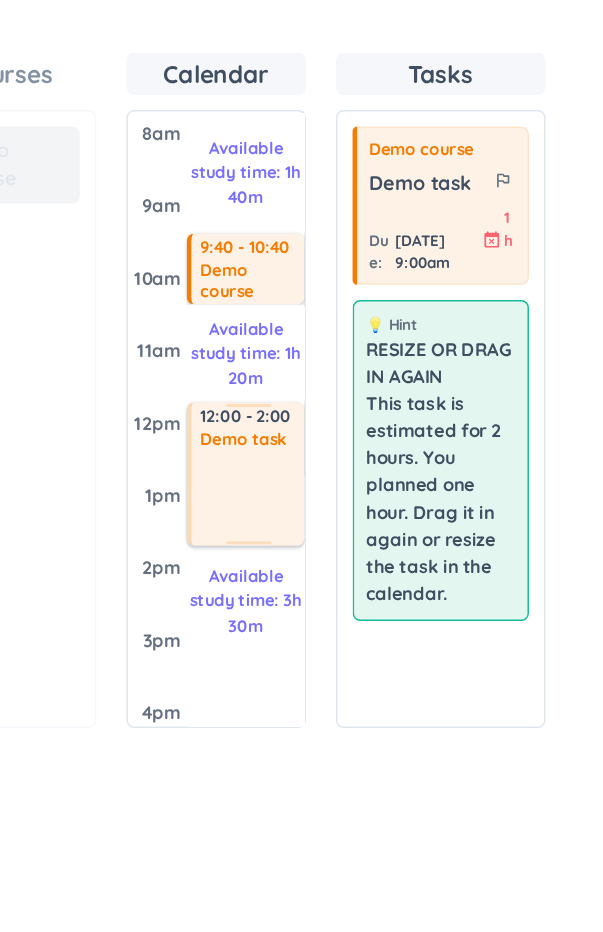 drag, startPoint x: 333, startPoint y: 430, endPoint x: 337, endPoint y: 479, distance: 49.162994 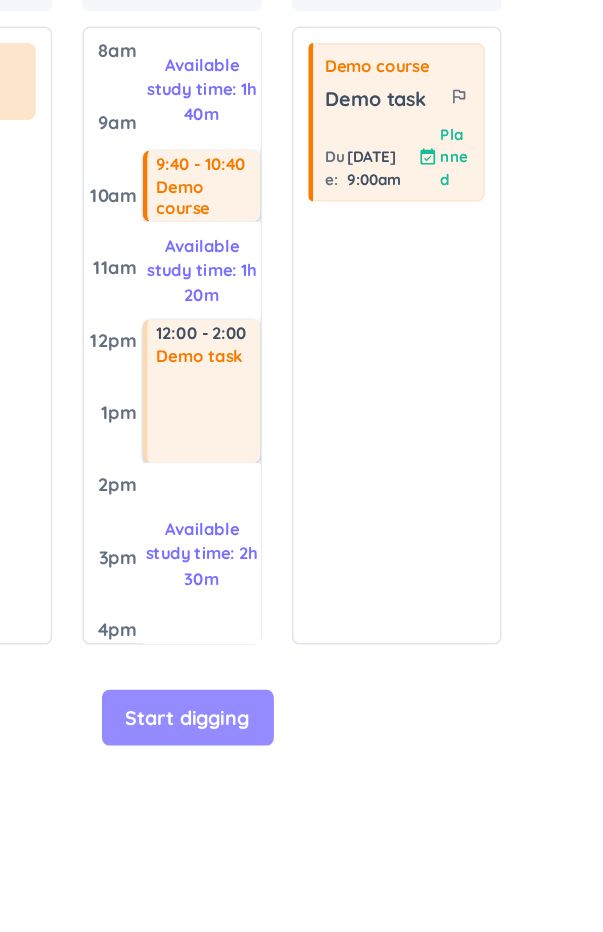 click on "Start digging" at bounding box center (328, 649) 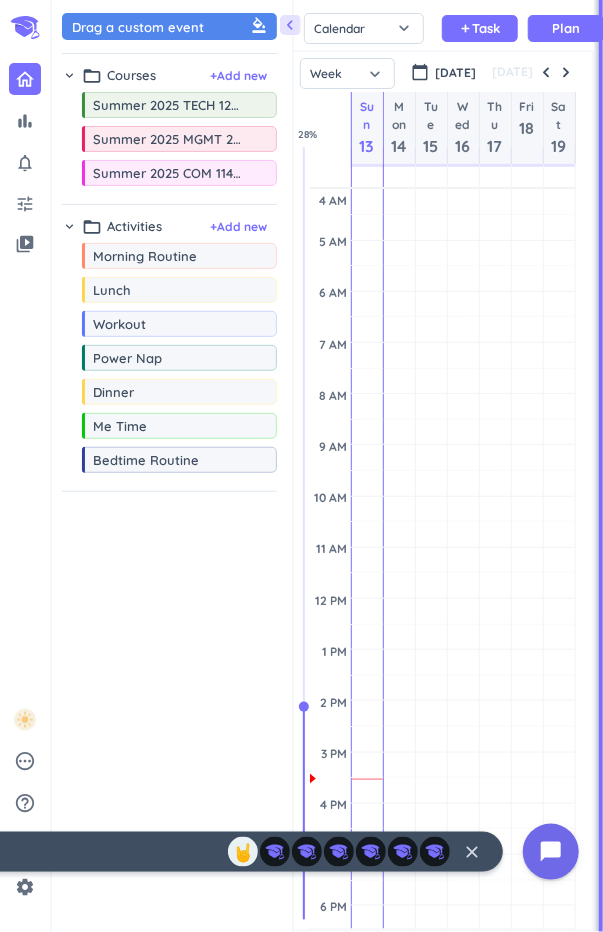 scroll, scrollTop: 1, scrollLeft: 1, axis: both 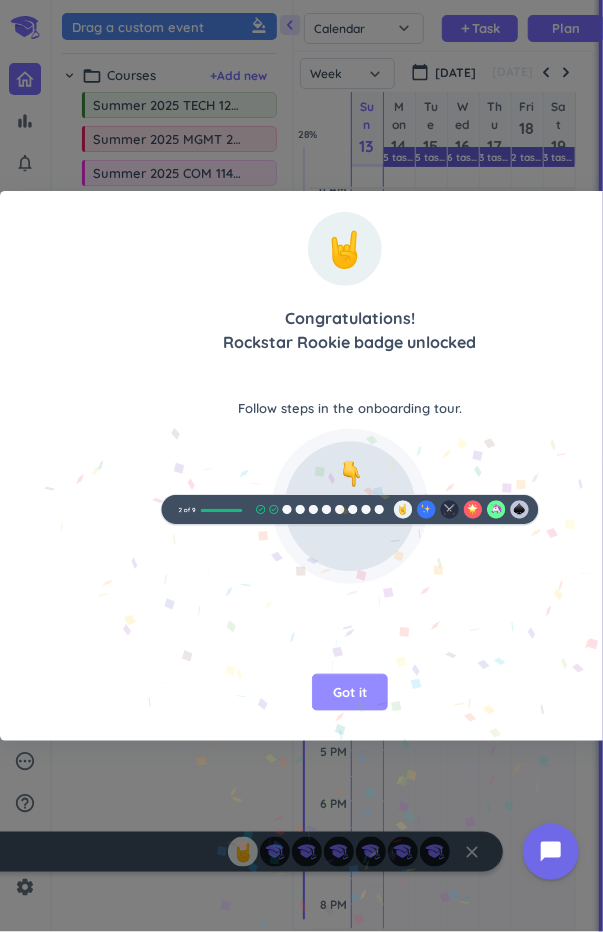 drag, startPoint x: 380, startPoint y: 717, endPoint x: 363, endPoint y: 694, distance: 28.600698 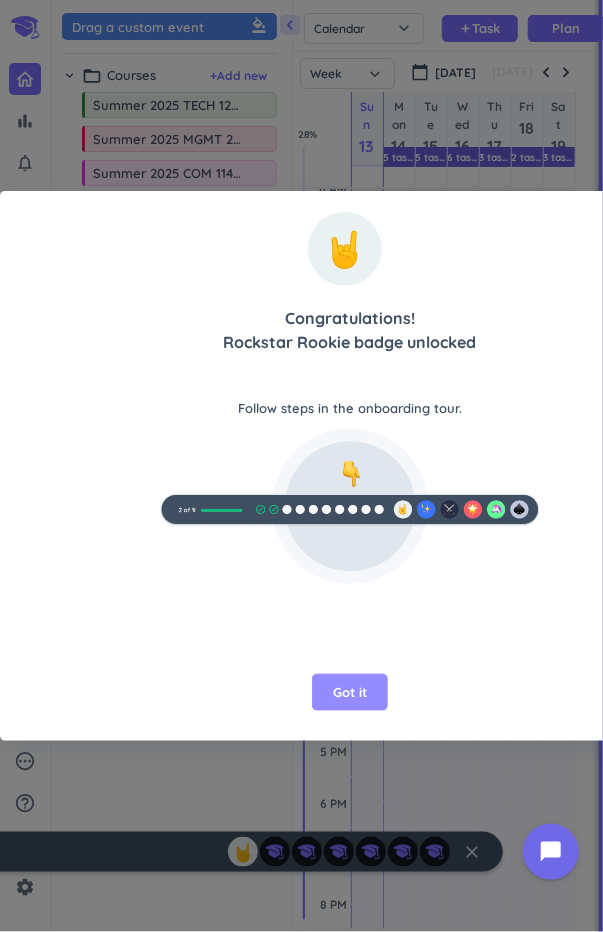 click on "Got it" at bounding box center [350, 693] 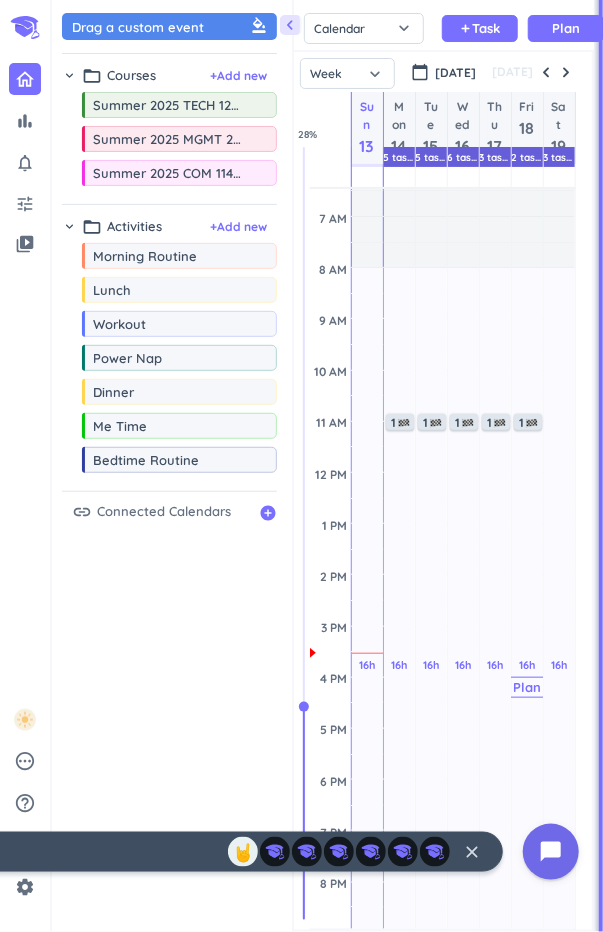scroll, scrollTop: 125, scrollLeft: 0, axis: vertical 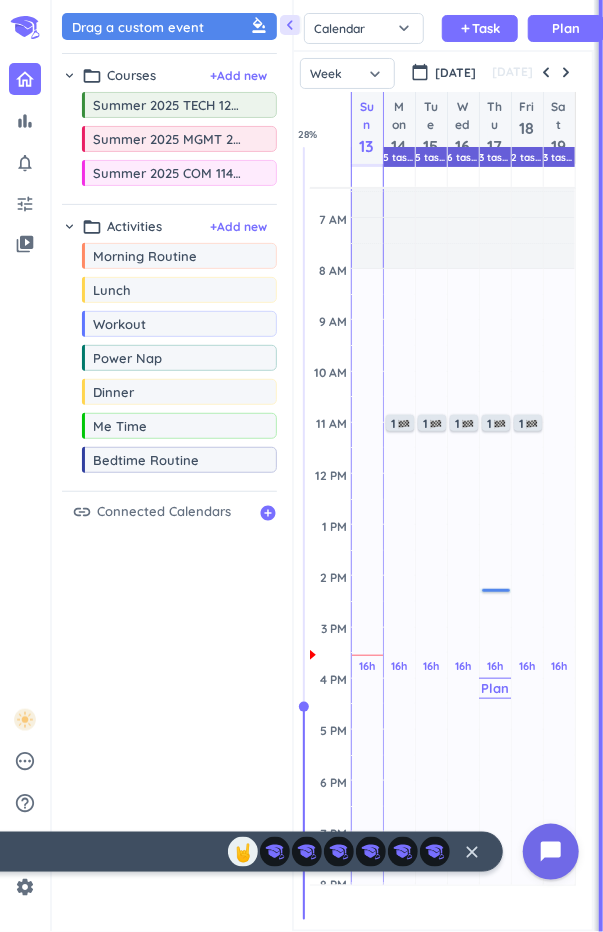 click on "16h  Past due Plan" at bounding box center (495, 678) 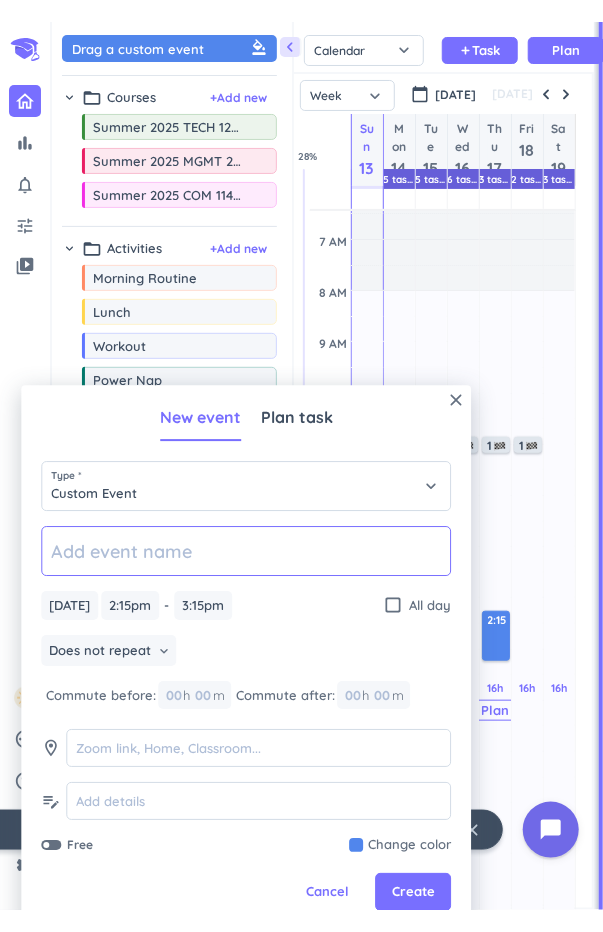 scroll, scrollTop: 834, scrollLeft: 298, axis: both 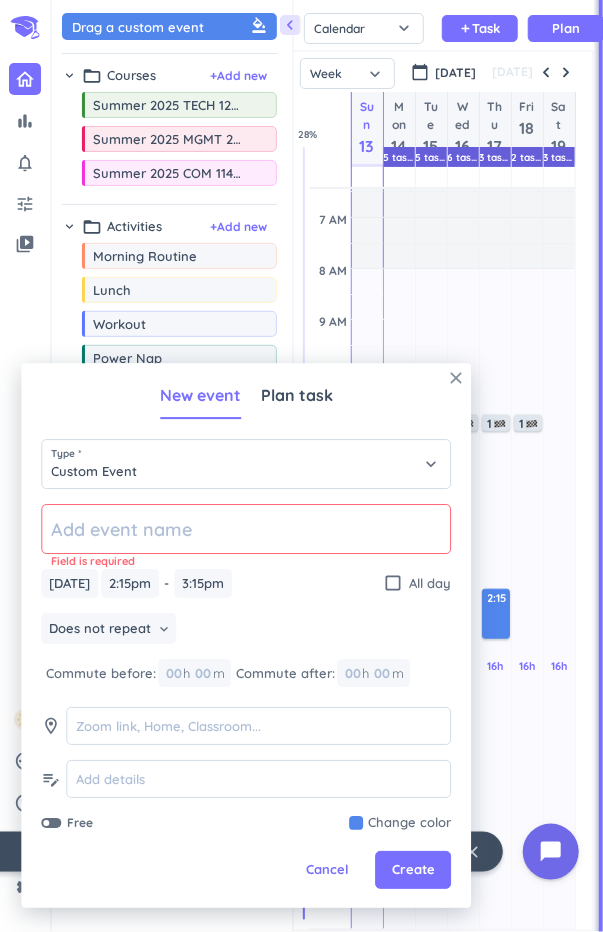 click on "close" at bounding box center (456, 378) 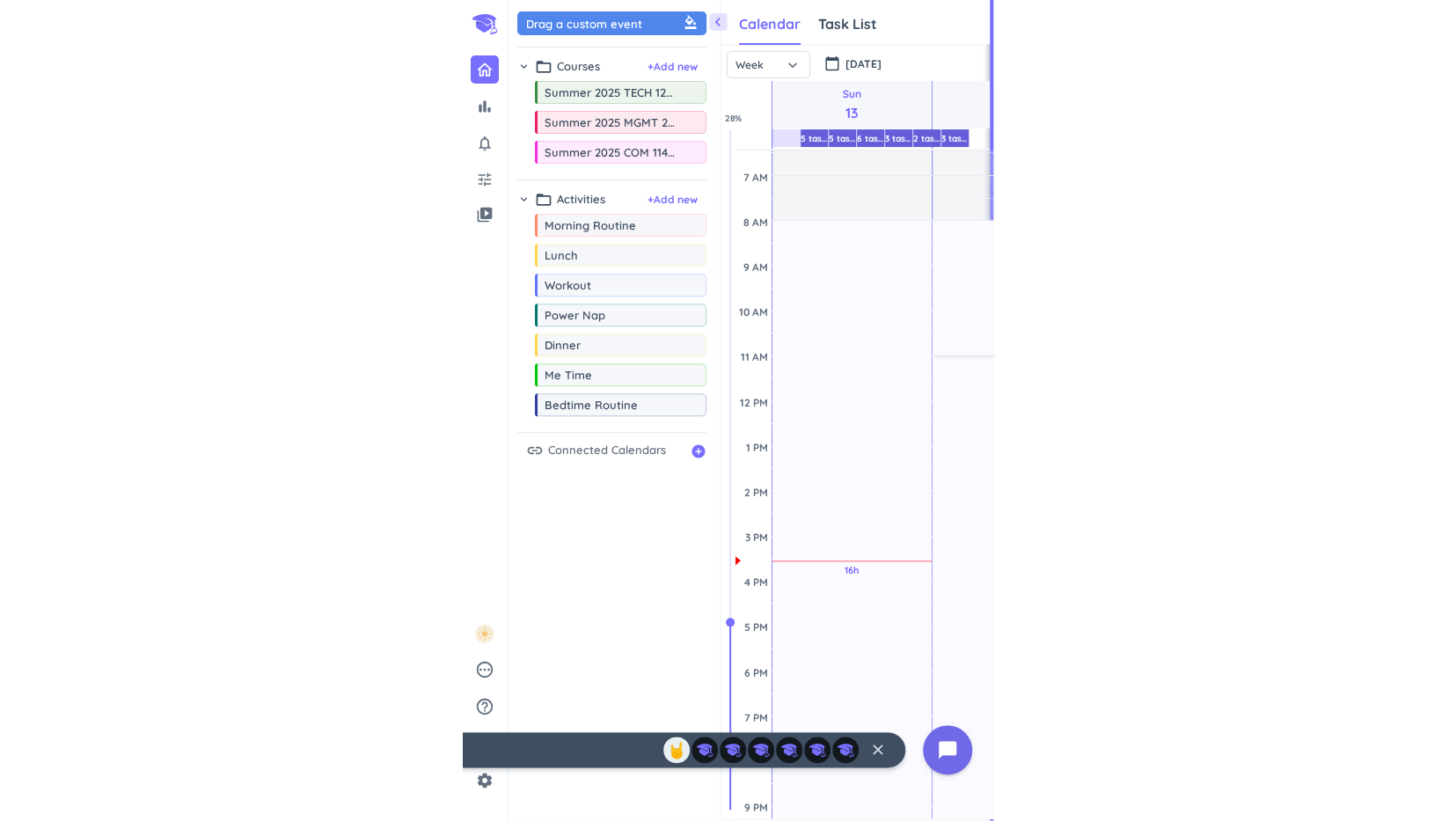 scroll, scrollTop: 1, scrollLeft: 1, axis: both 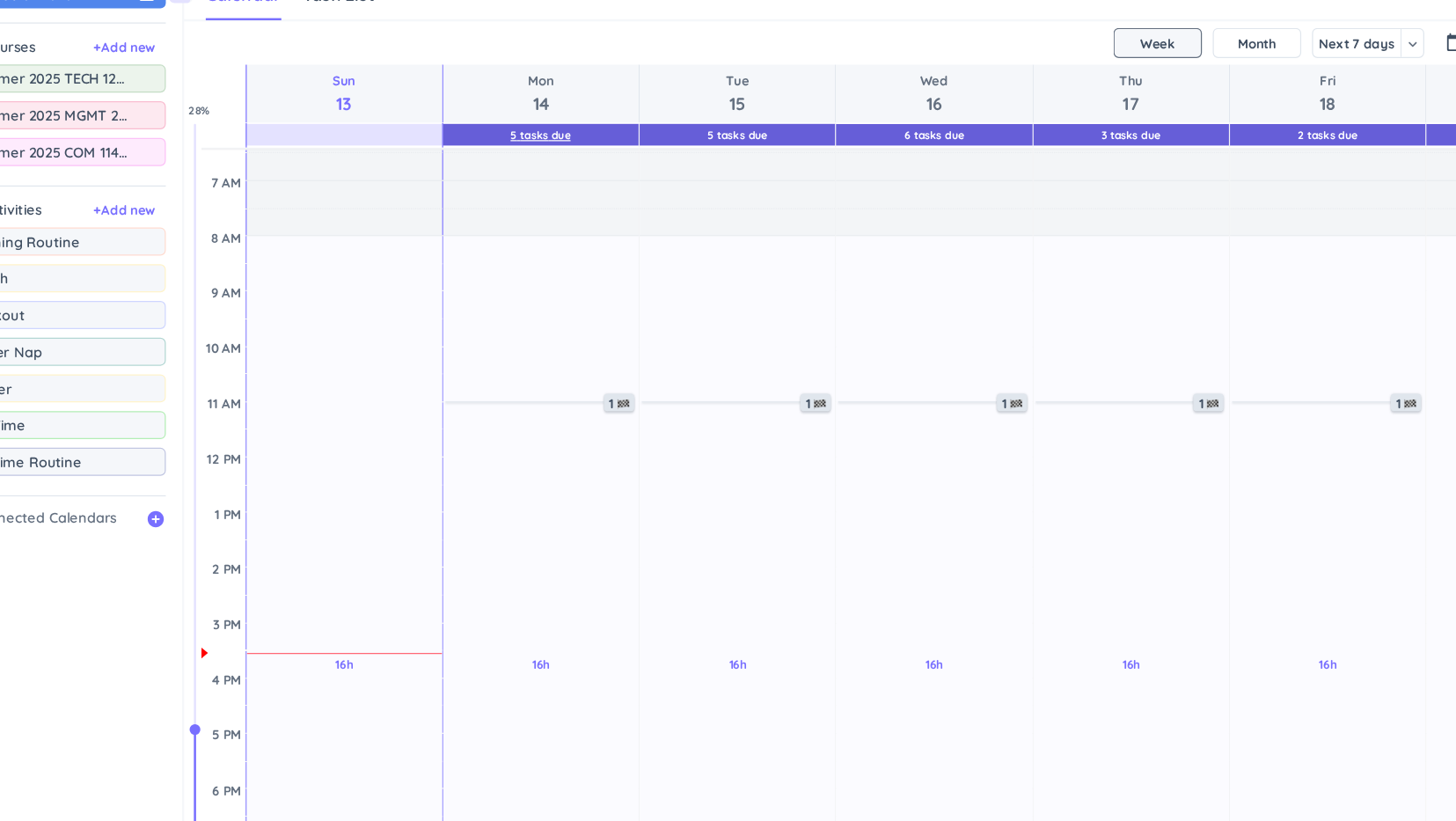 click on "5   Tasks   Due" at bounding box center (549, 138) 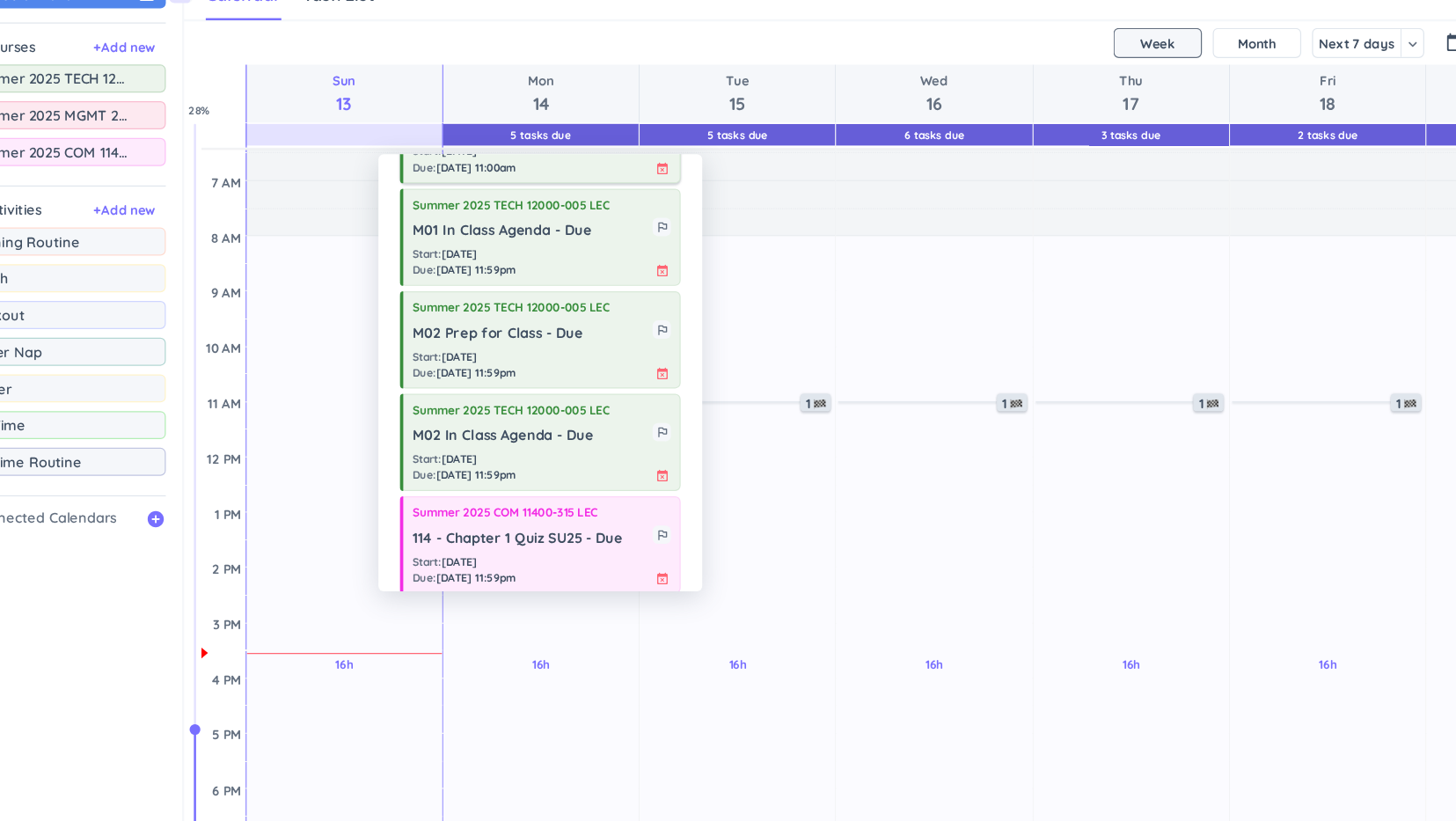 scroll, scrollTop: 93, scrollLeft: 0, axis: vertical 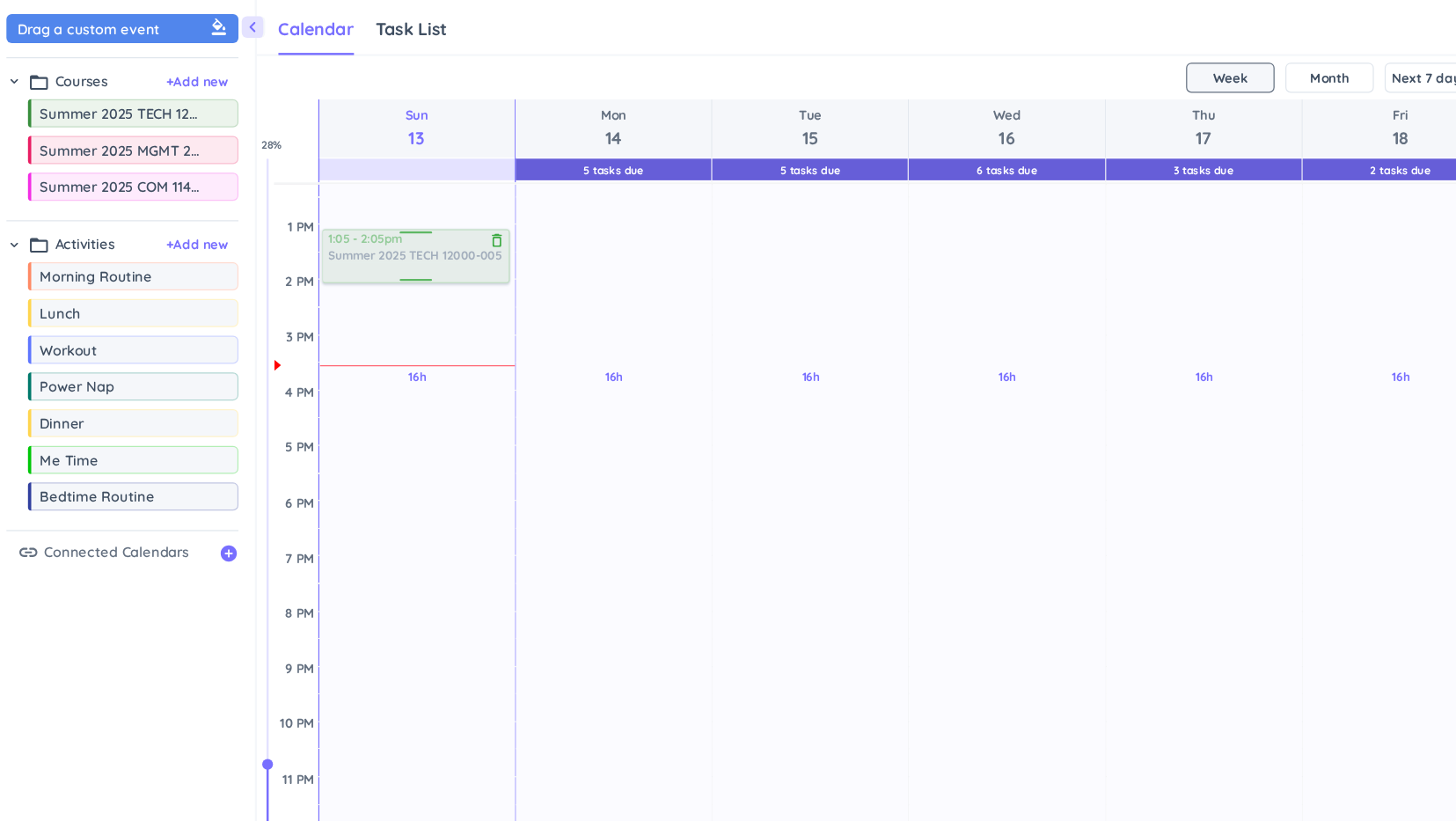 drag, startPoint x: 201, startPoint y: 99, endPoint x: 433, endPoint y: 189, distance: 248.84533 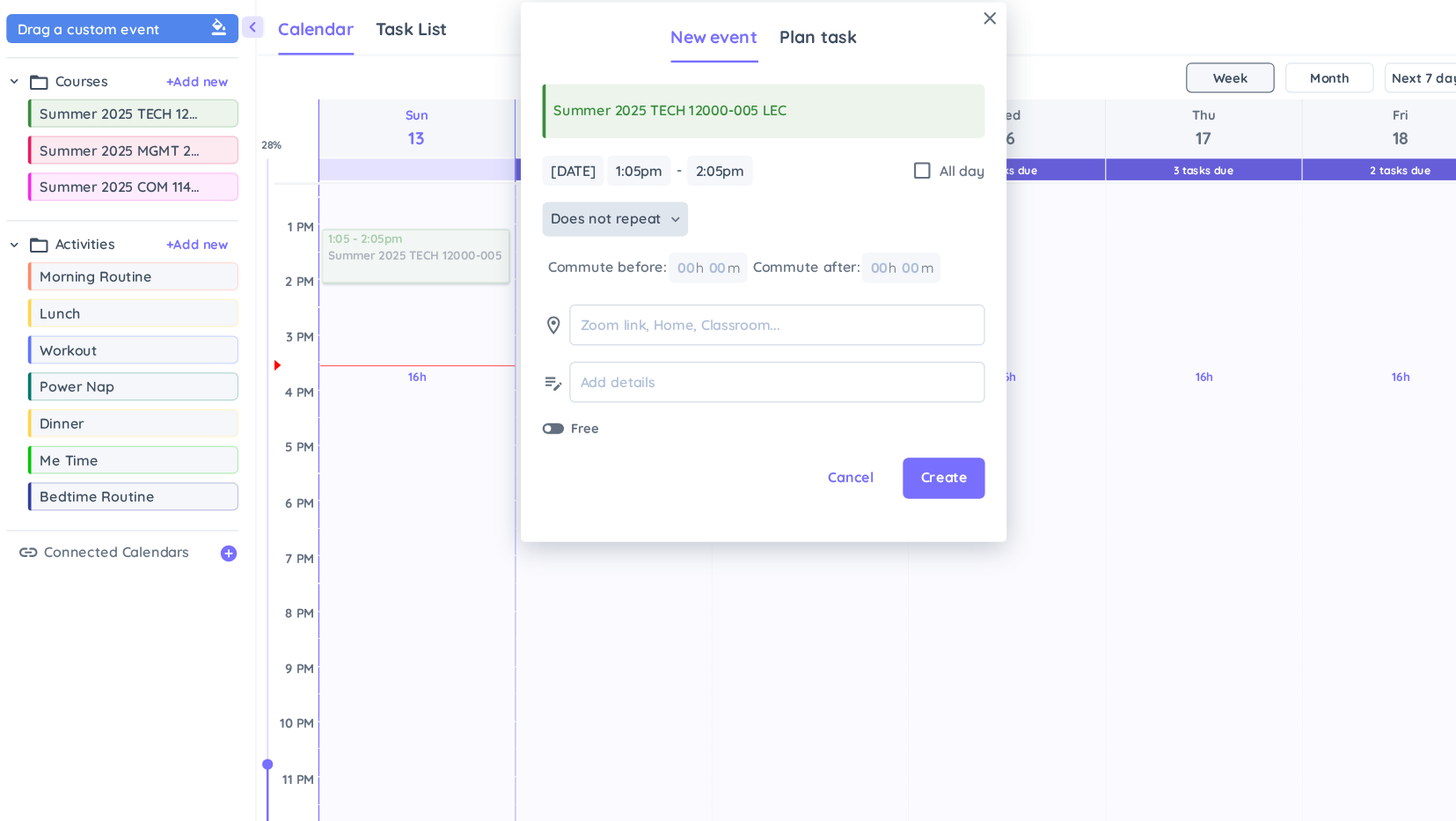 type 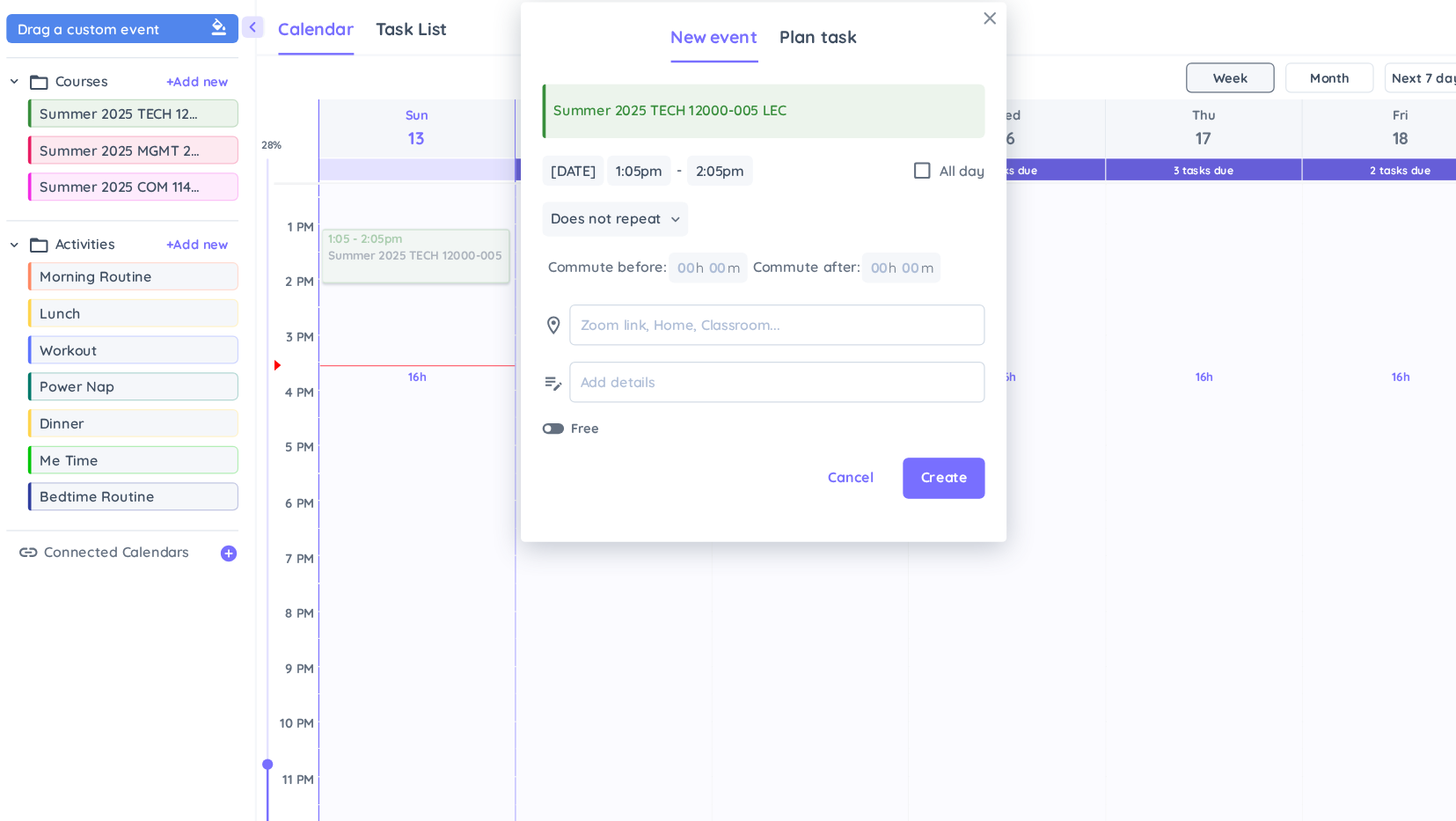 click on "close" at bounding box center (857, 15) 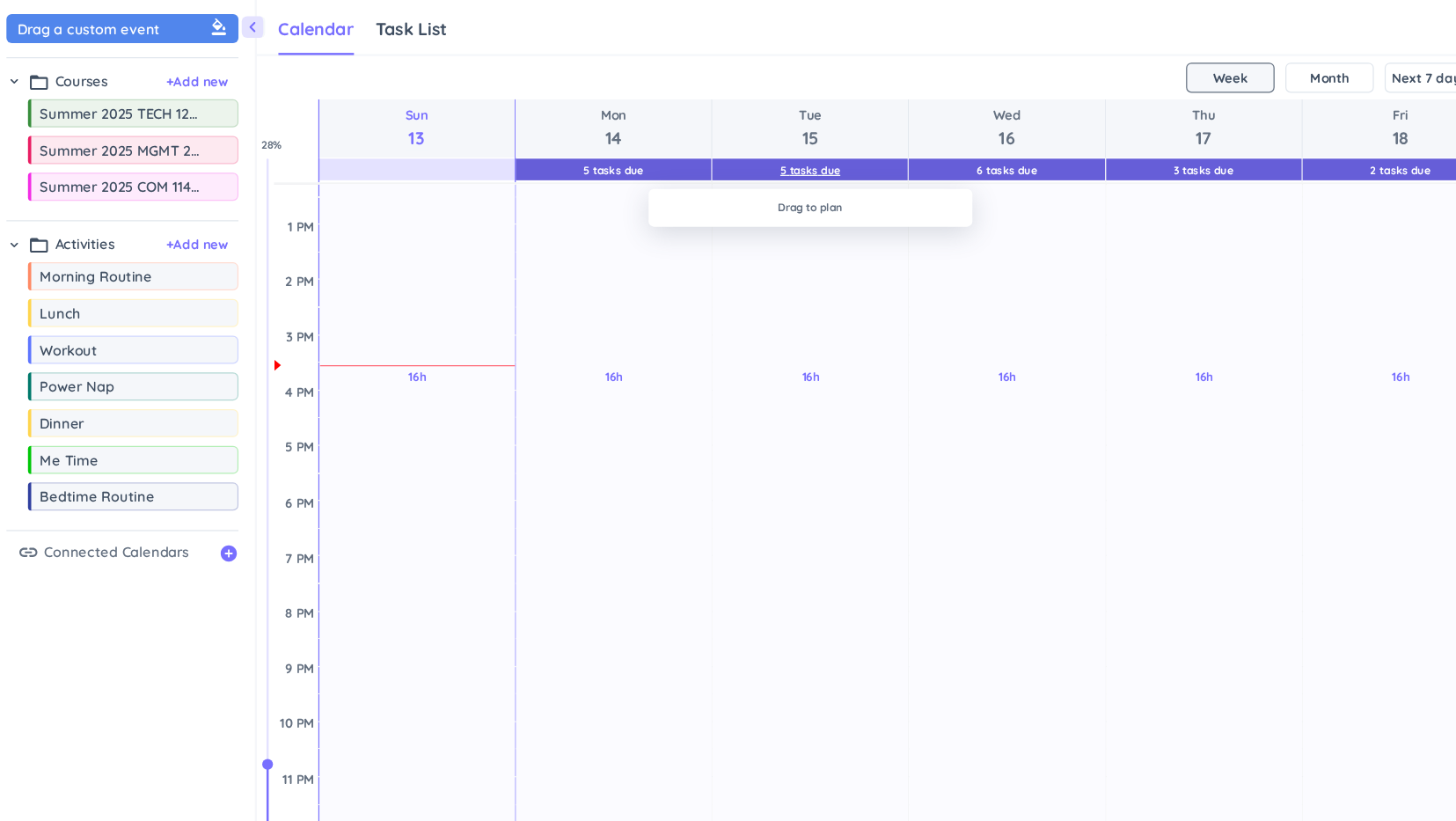 click on "5   Tasks   Due" at bounding box center [710, 138] 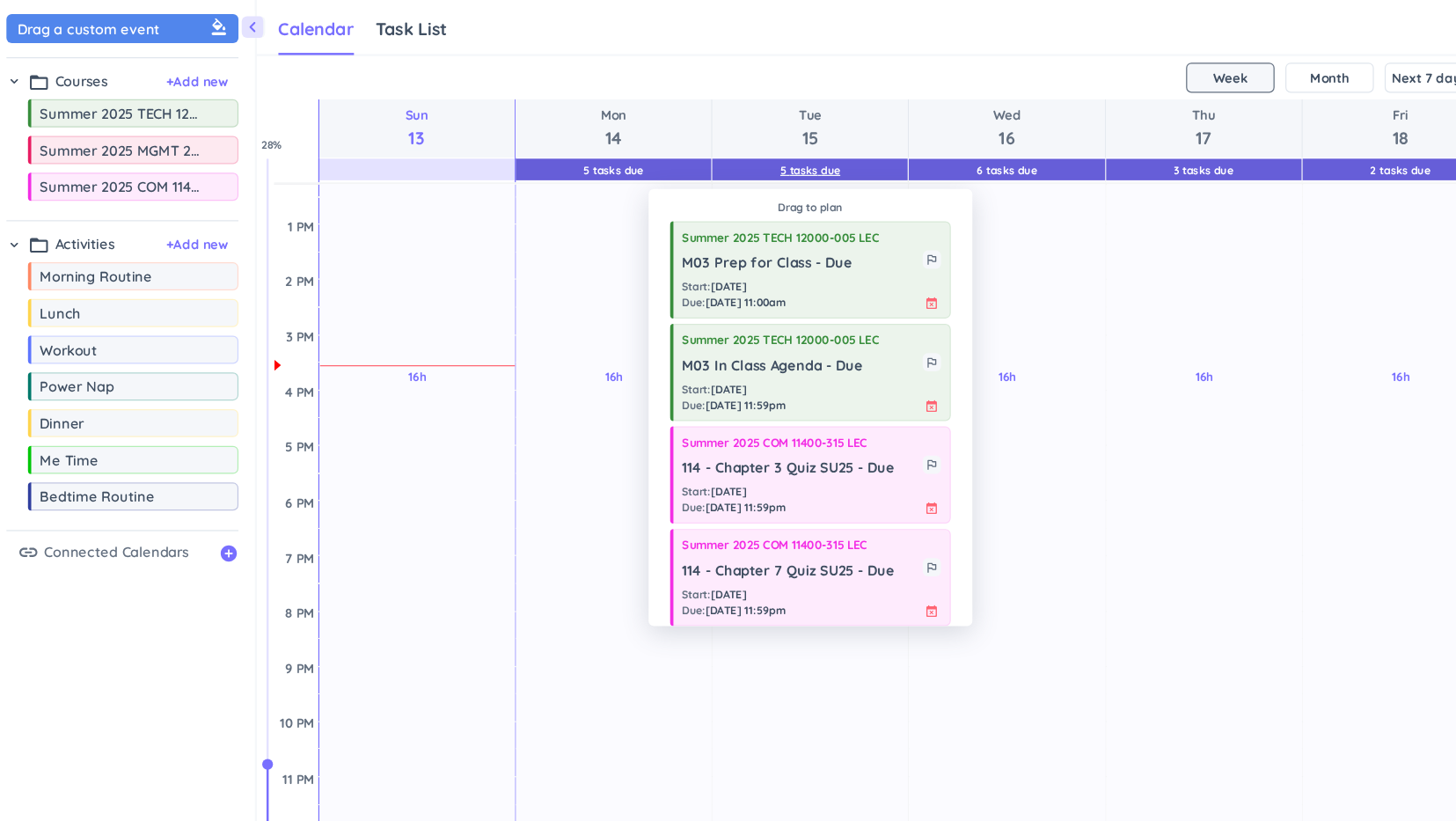 click on "5   Tasks   Due" at bounding box center [710, 138] 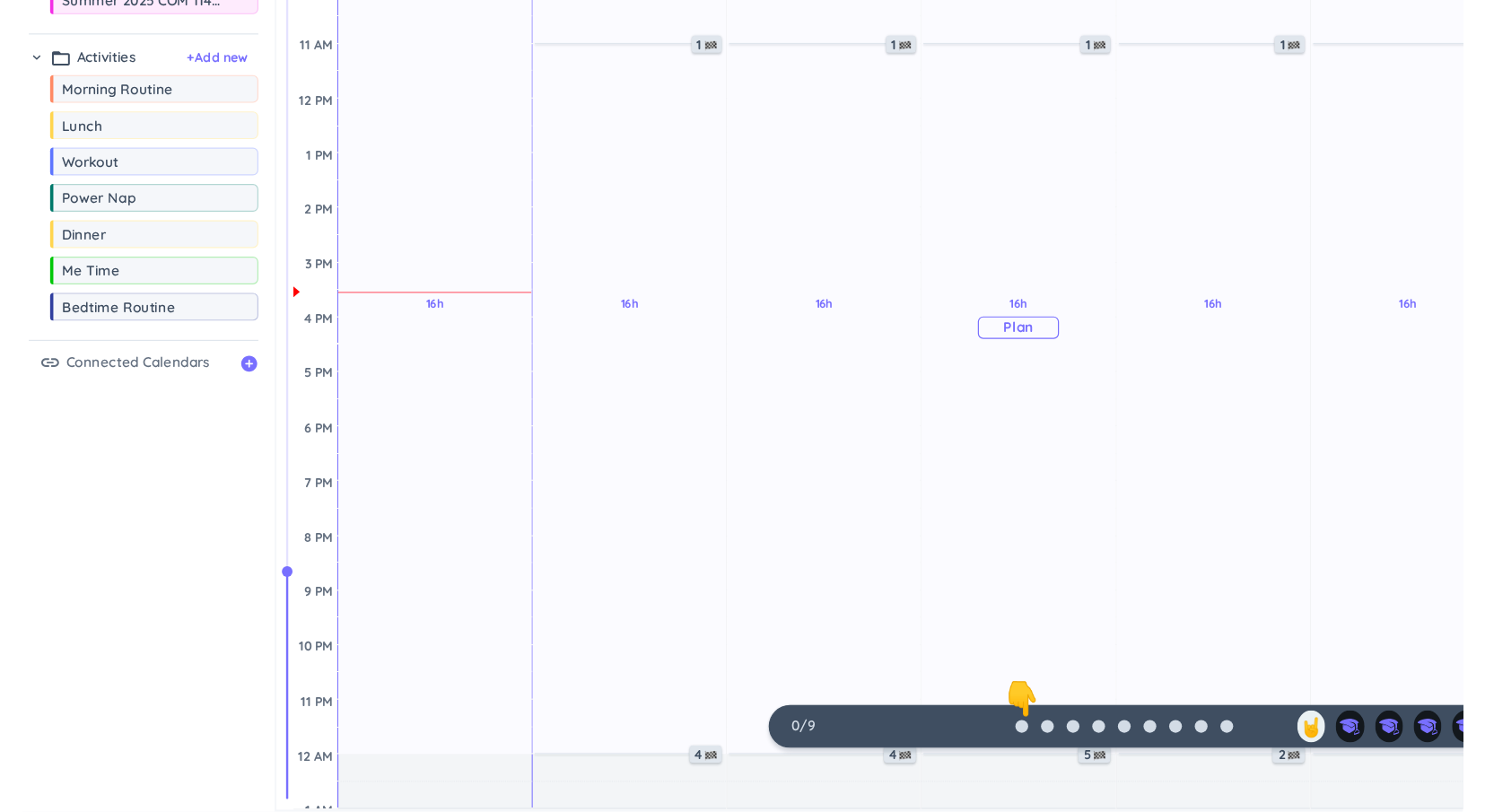 scroll, scrollTop: 266, scrollLeft: 0, axis: vertical 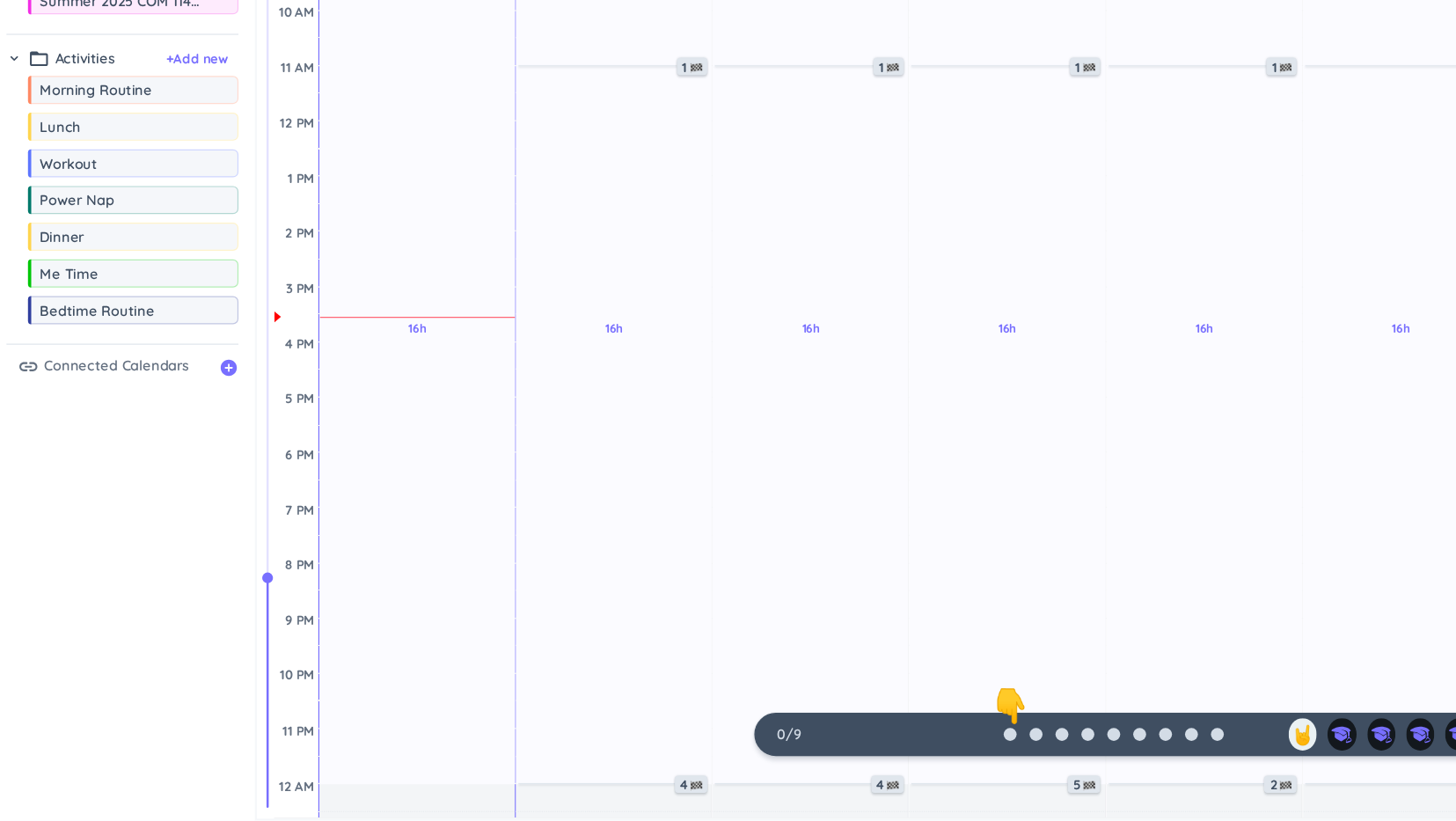 click on "0 / 9 👇 🤘 close" at bounding box center (1016, 751) 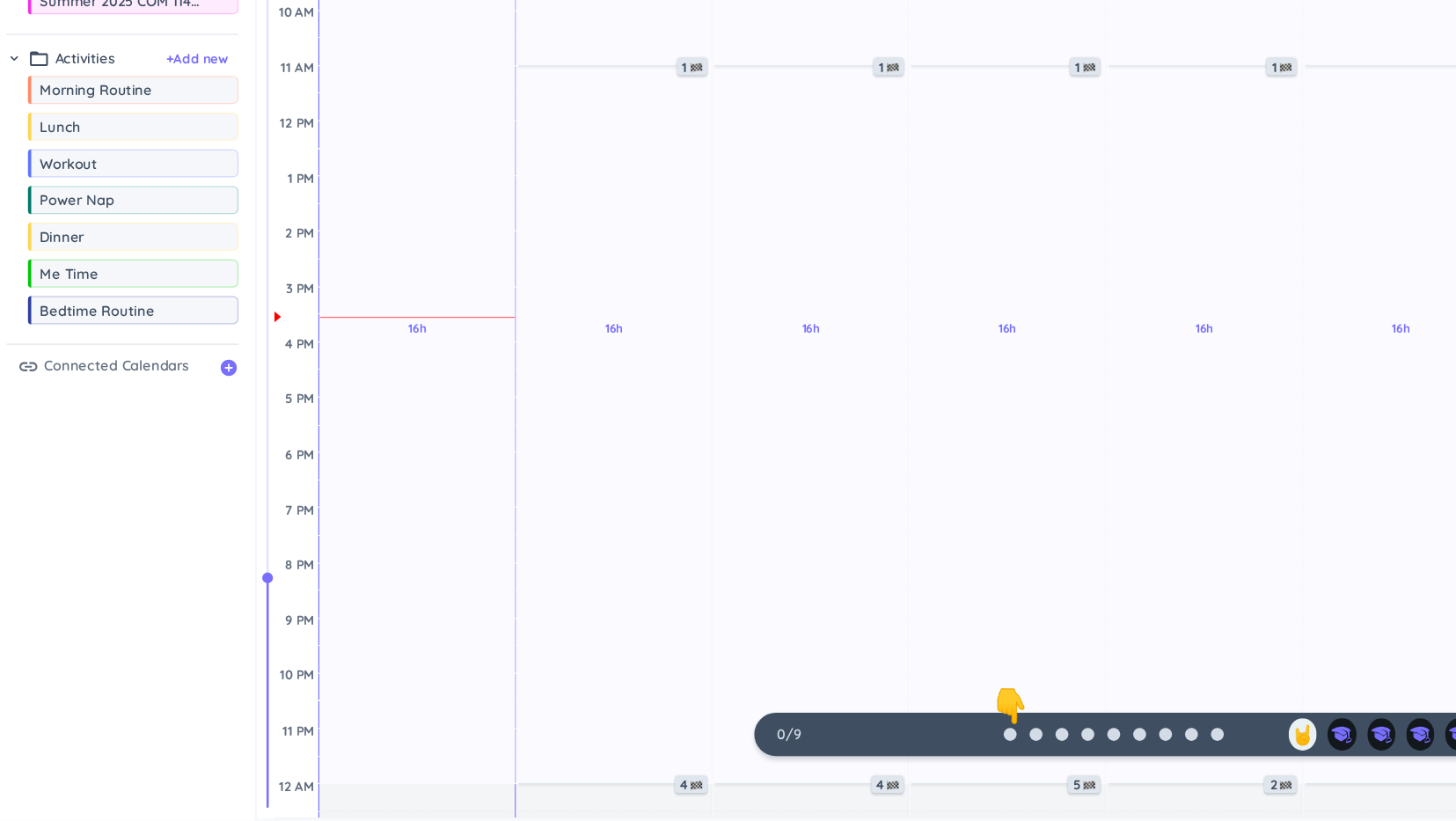 click on "👇" at bounding box center (957, 751) 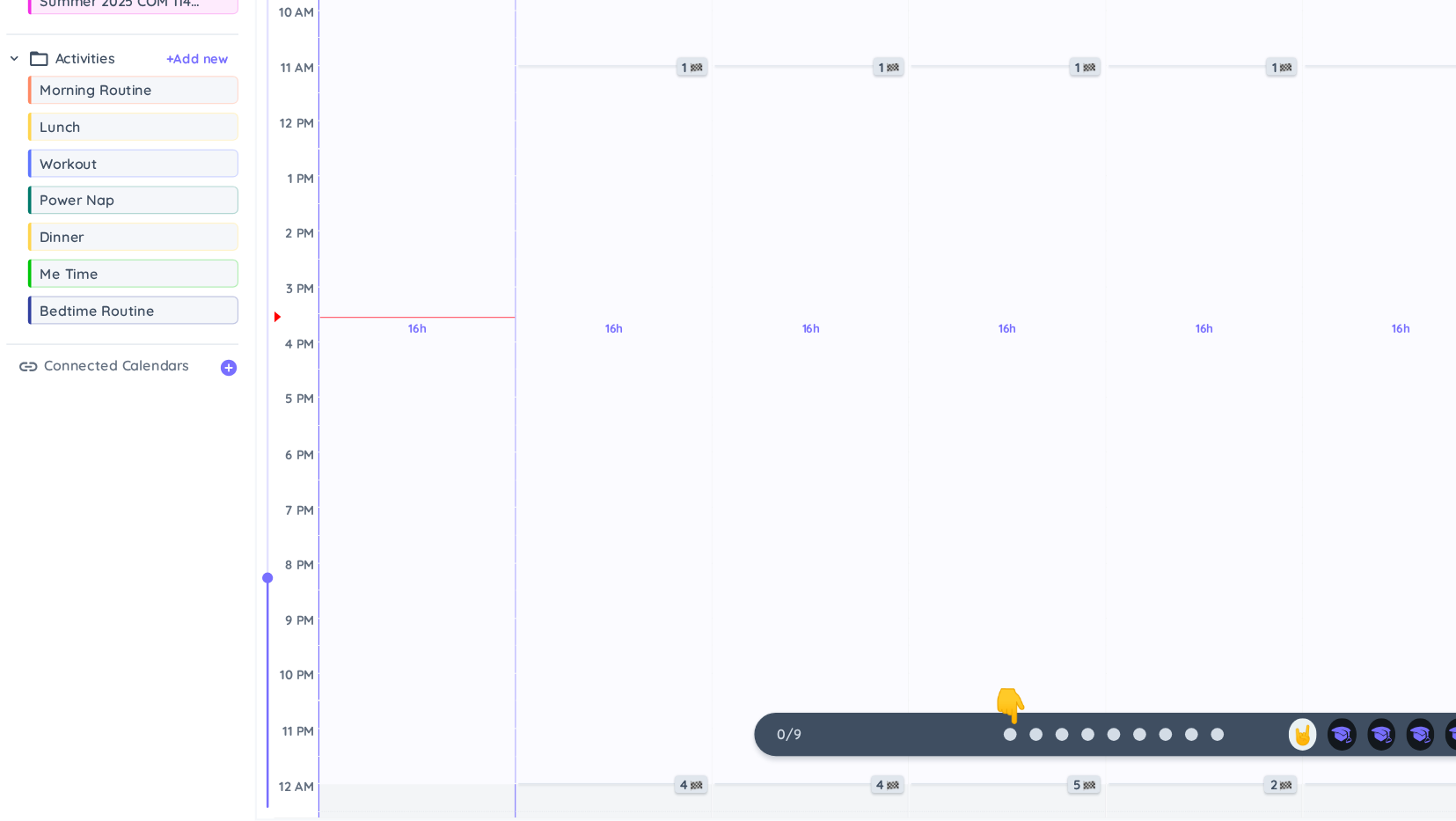 click on "0 / 9" at bounding box center [749, 751] 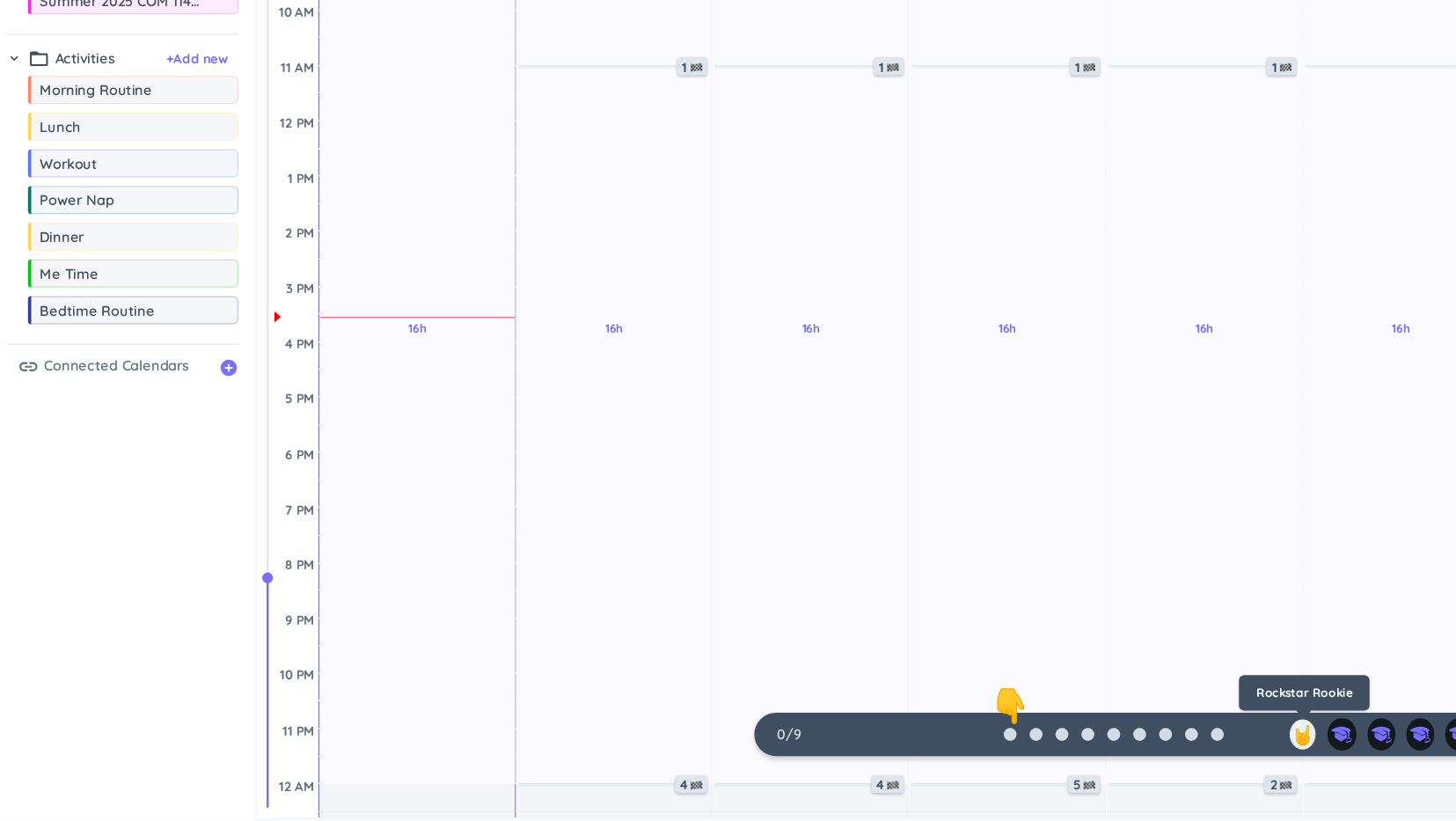 click on "🤘" at bounding box center (1111, 751) 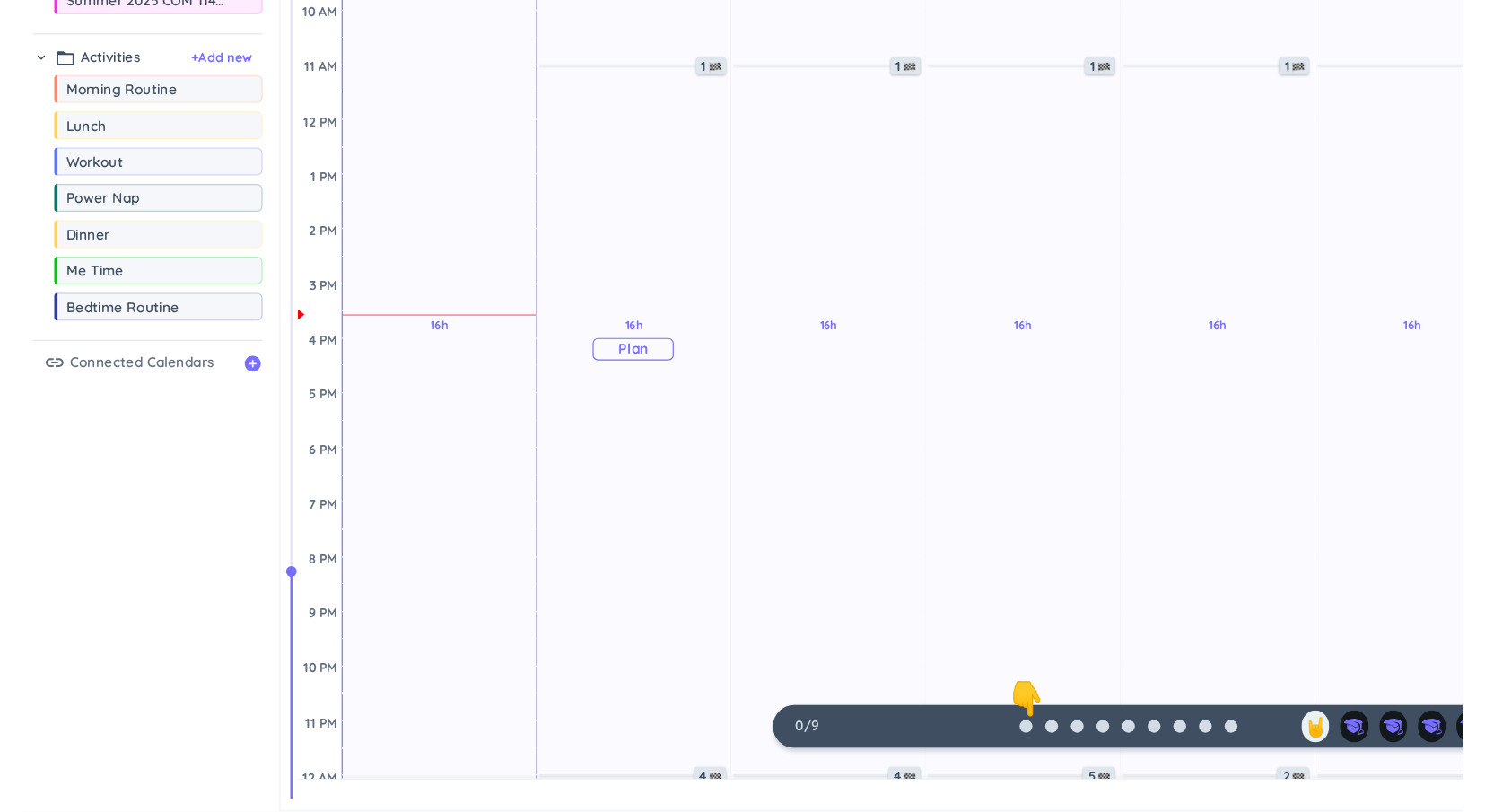 scroll, scrollTop: 764, scrollLeft: 1212, axis: both 